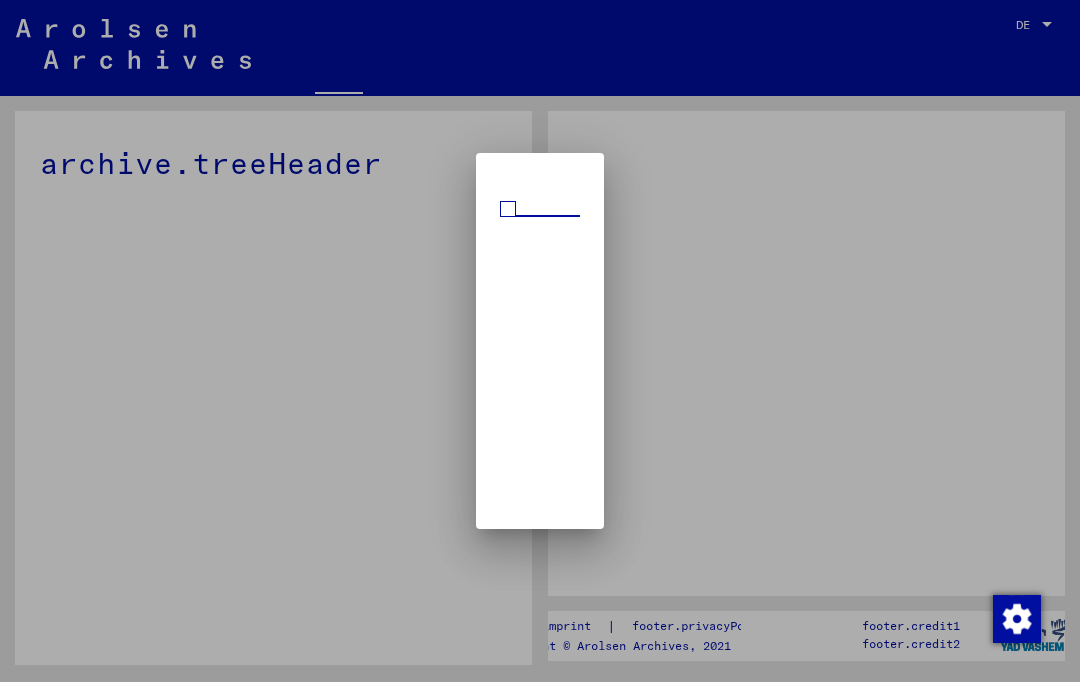 scroll, scrollTop: 0, scrollLeft: 0, axis: both 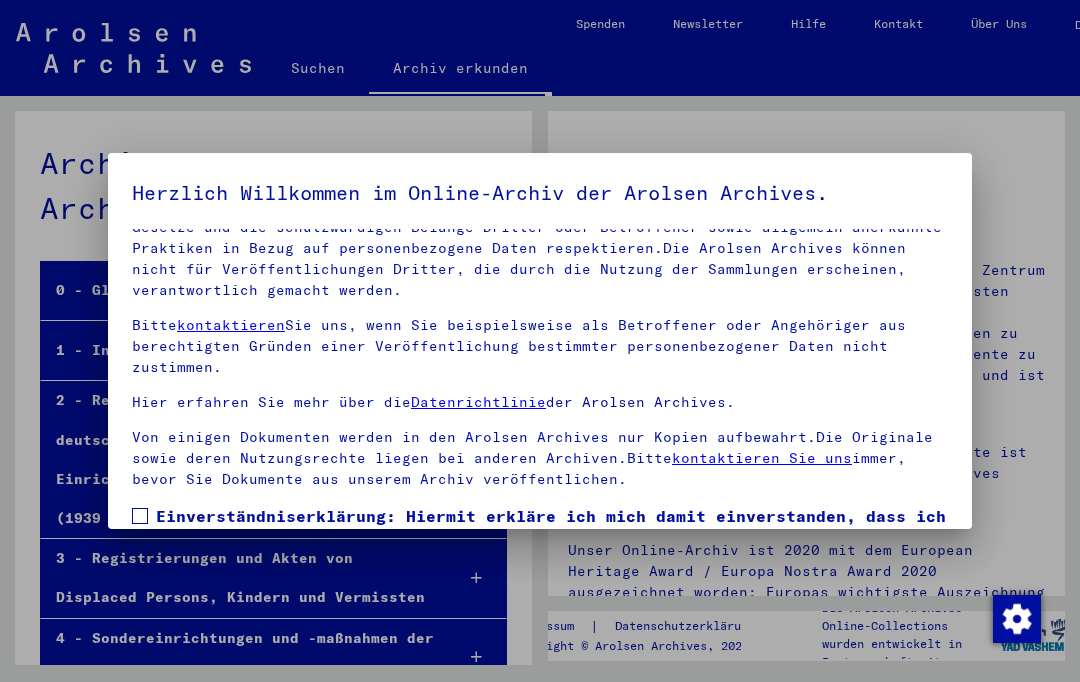 click at bounding box center (540, 341) 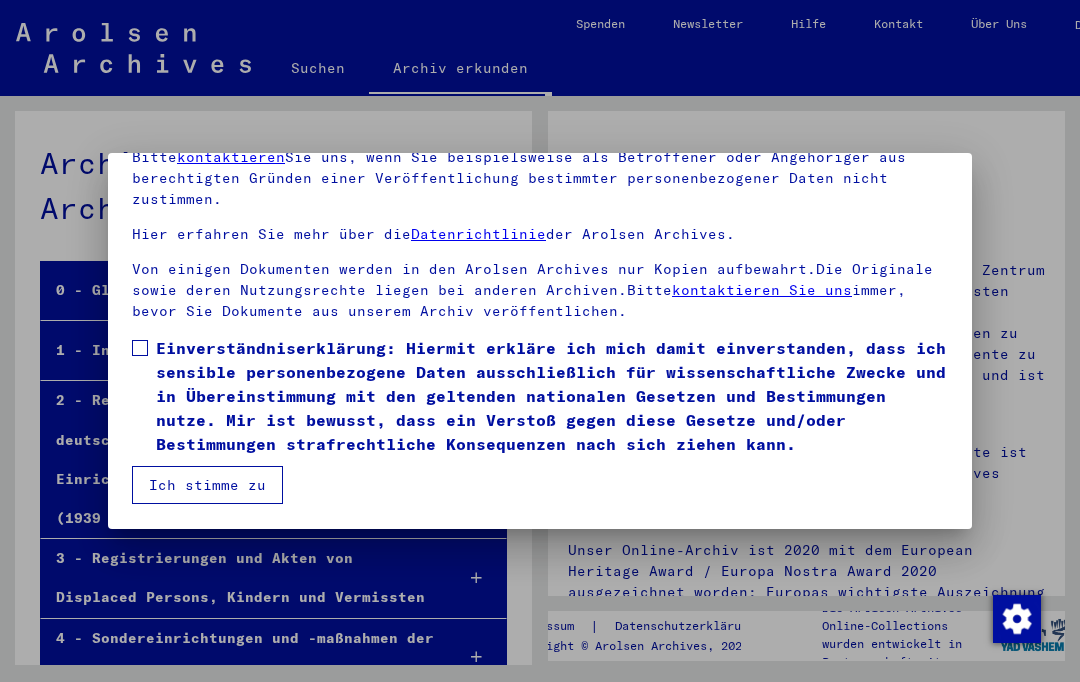 scroll, scrollTop: 168, scrollLeft: 0, axis: vertical 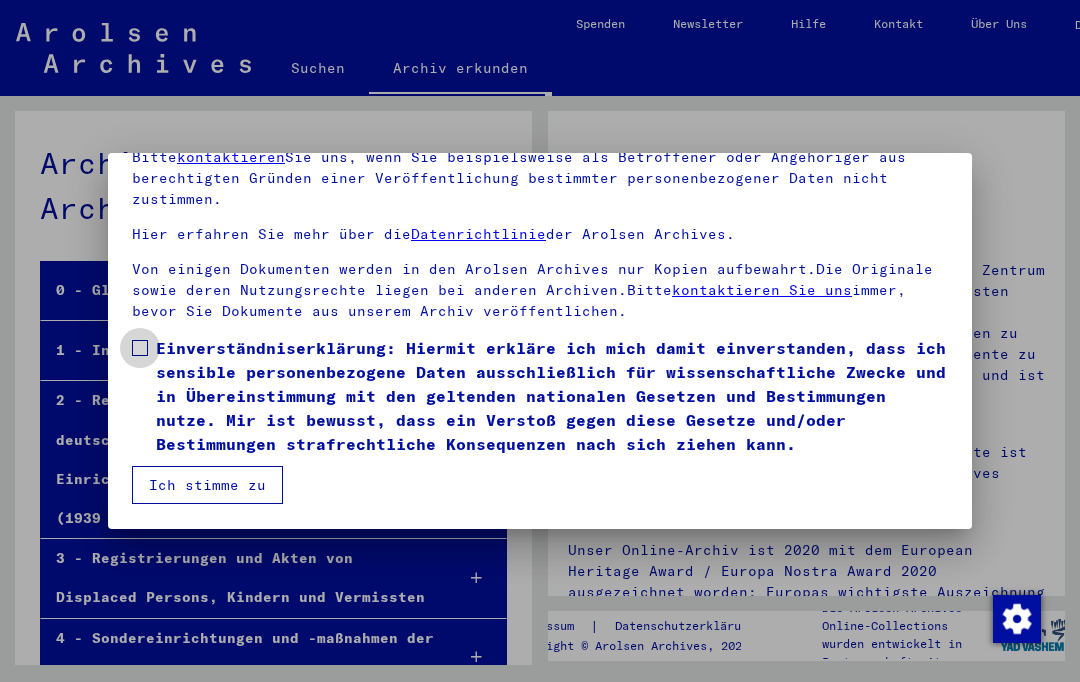 click at bounding box center [140, 348] 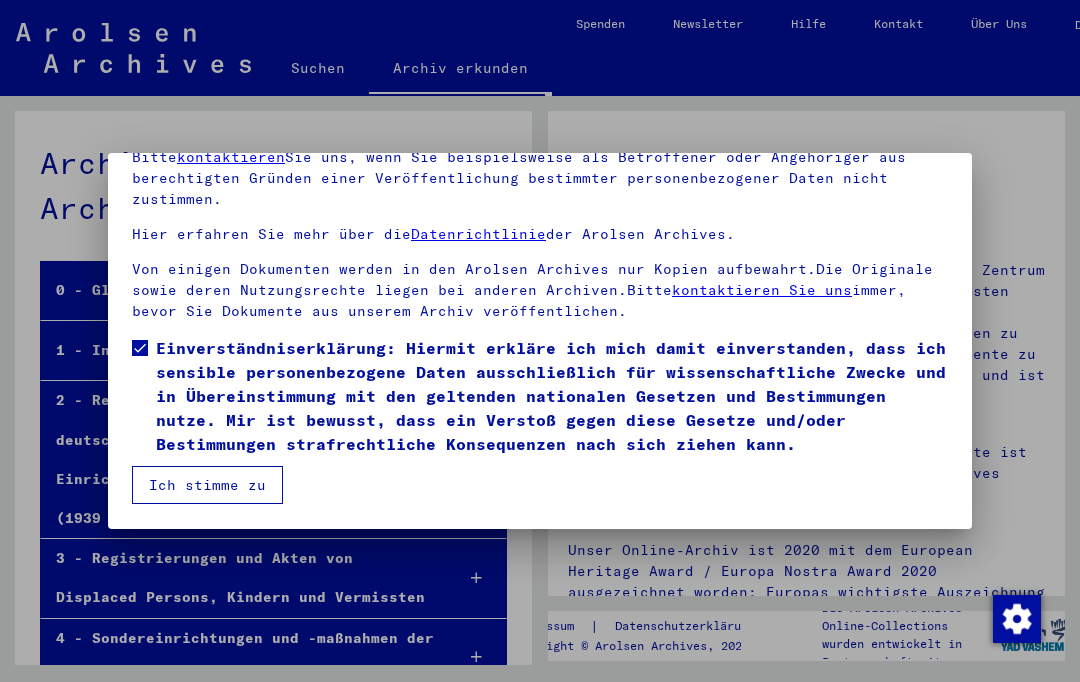 click on "Ich stimme zu" at bounding box center [207, 485] 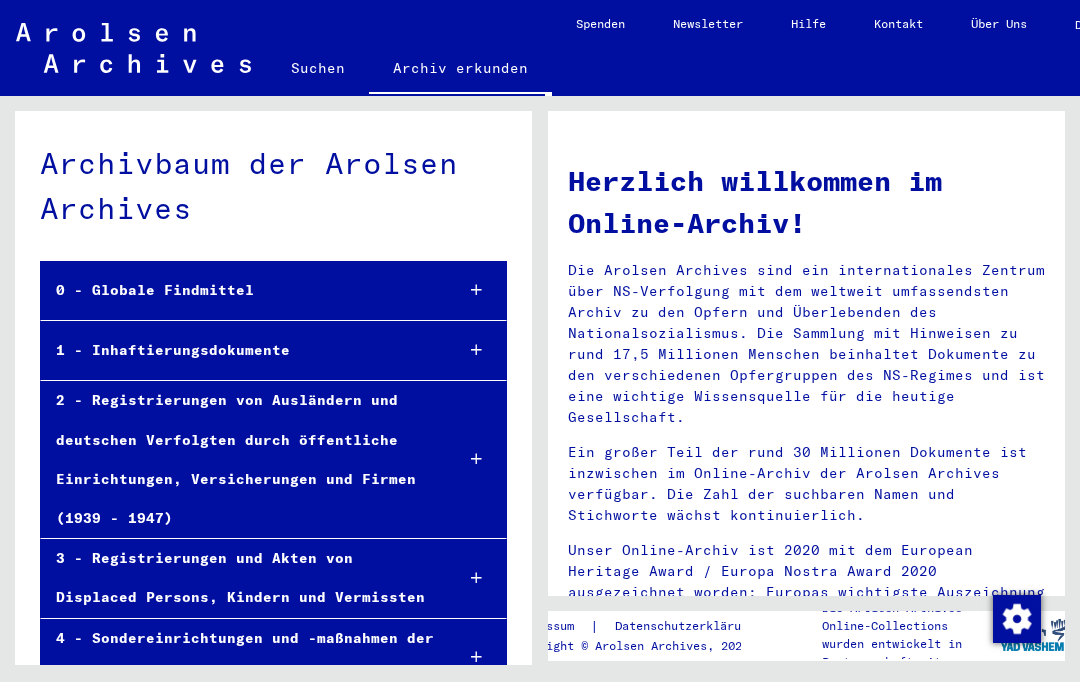 click on "Suchen" 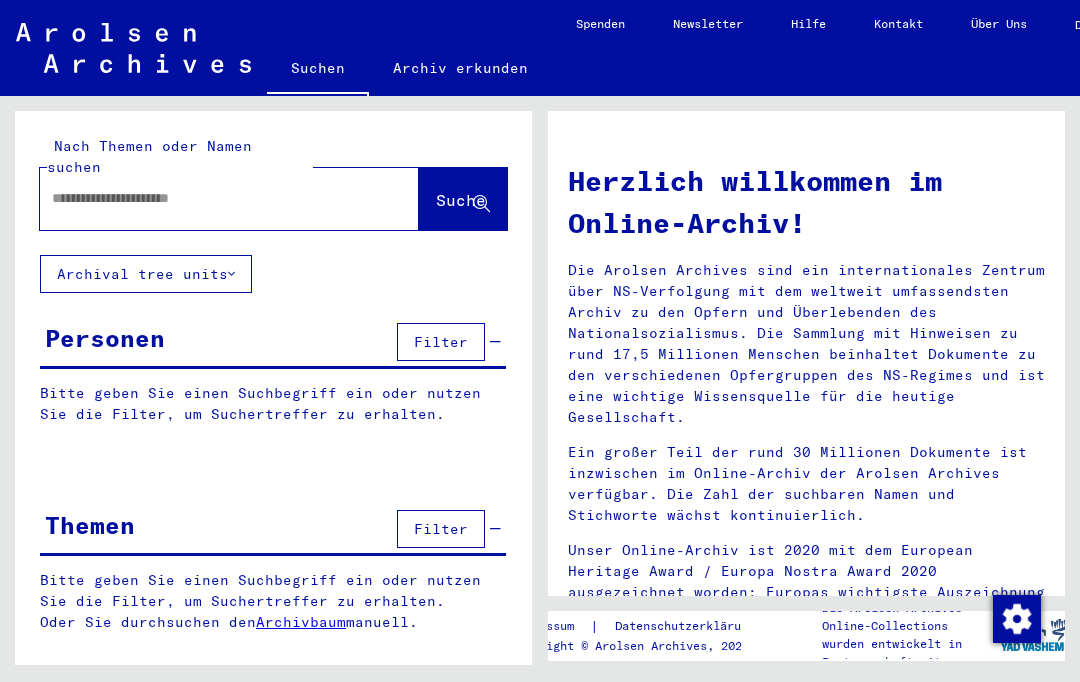 click at bounding box center [205, 198] 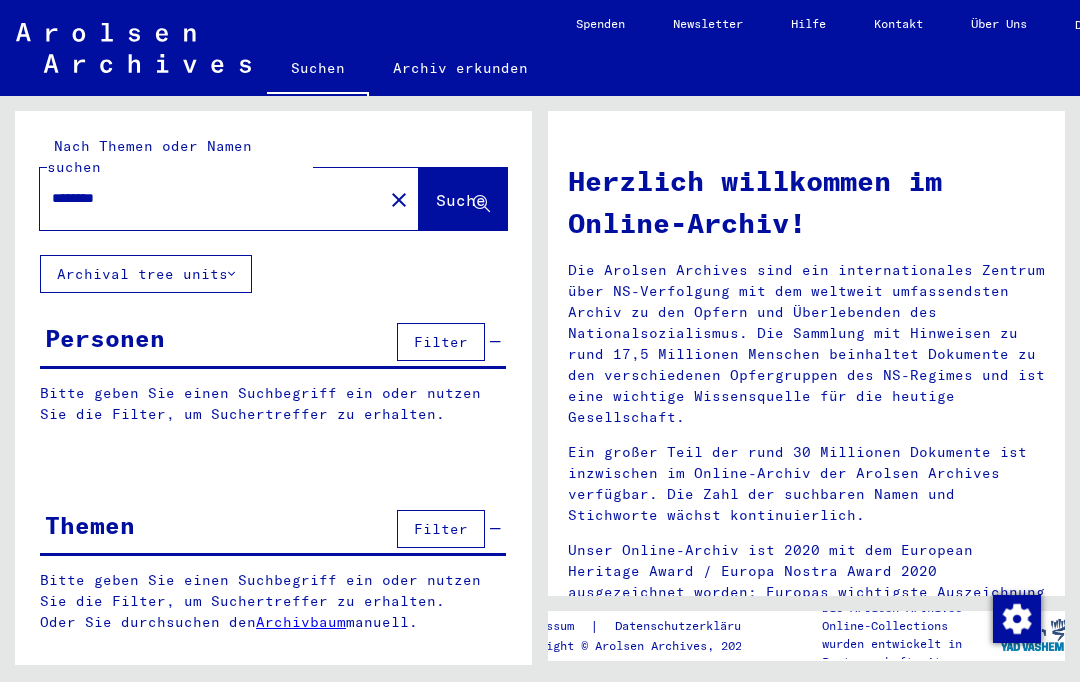 type on "*******" 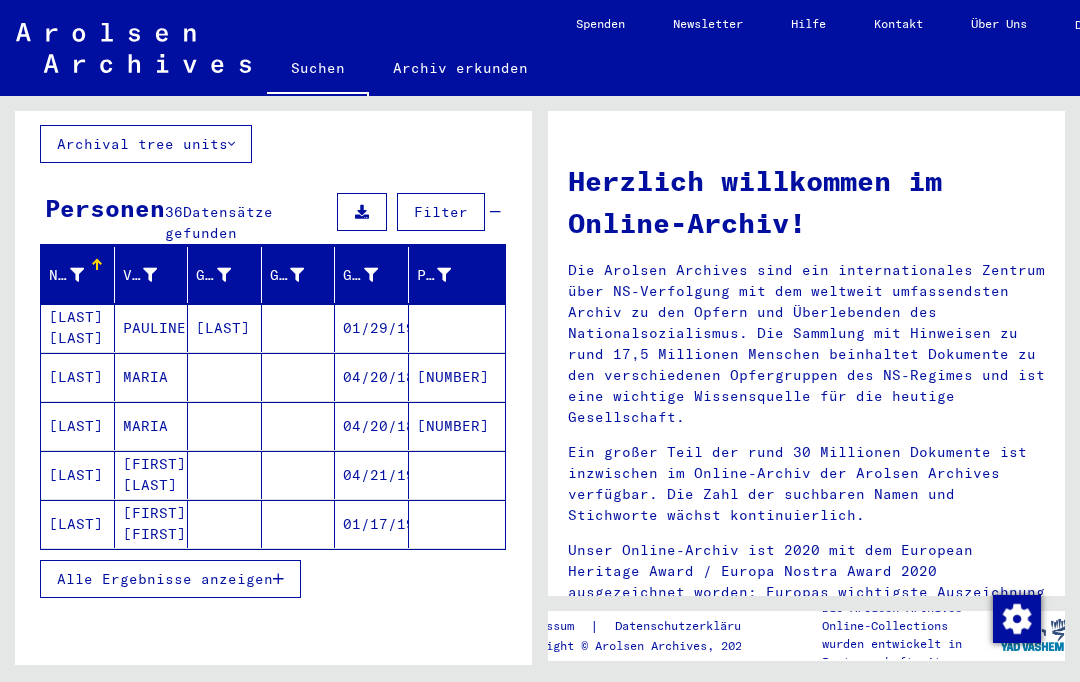 scroll, scrollTop: 148, scrollLeft: 0, axis: vertical 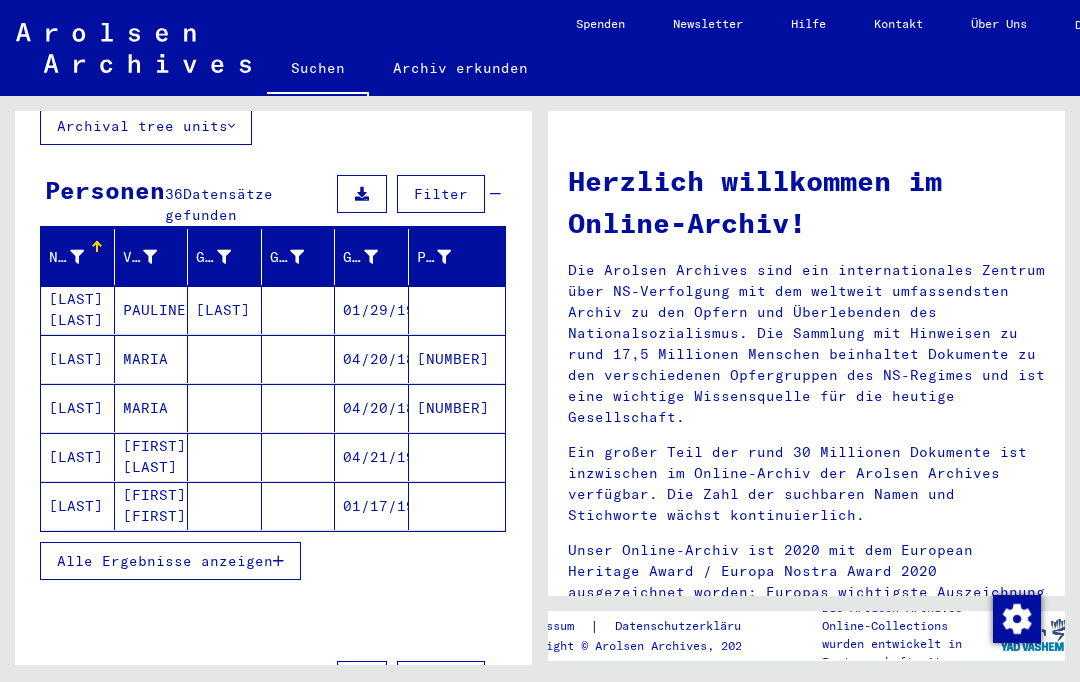 click at bounding box center [278, 561] 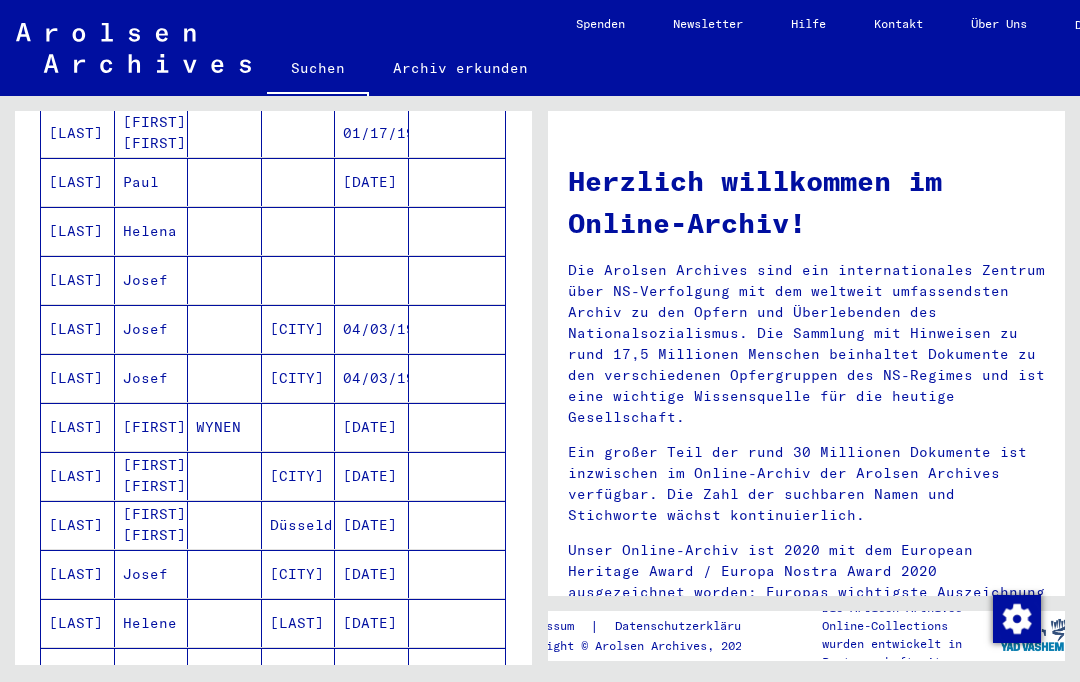 scroll, scrollTop: 522, scrollLeft: 0, axis: vertical 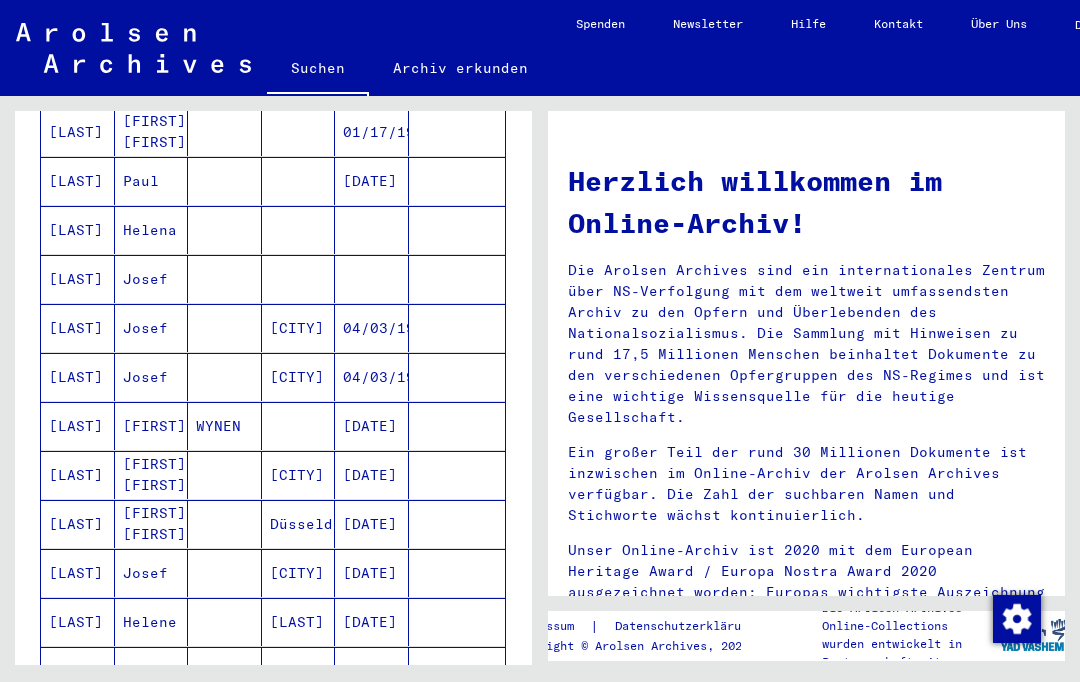 click on "Josef" at bounding box center (152, 426) 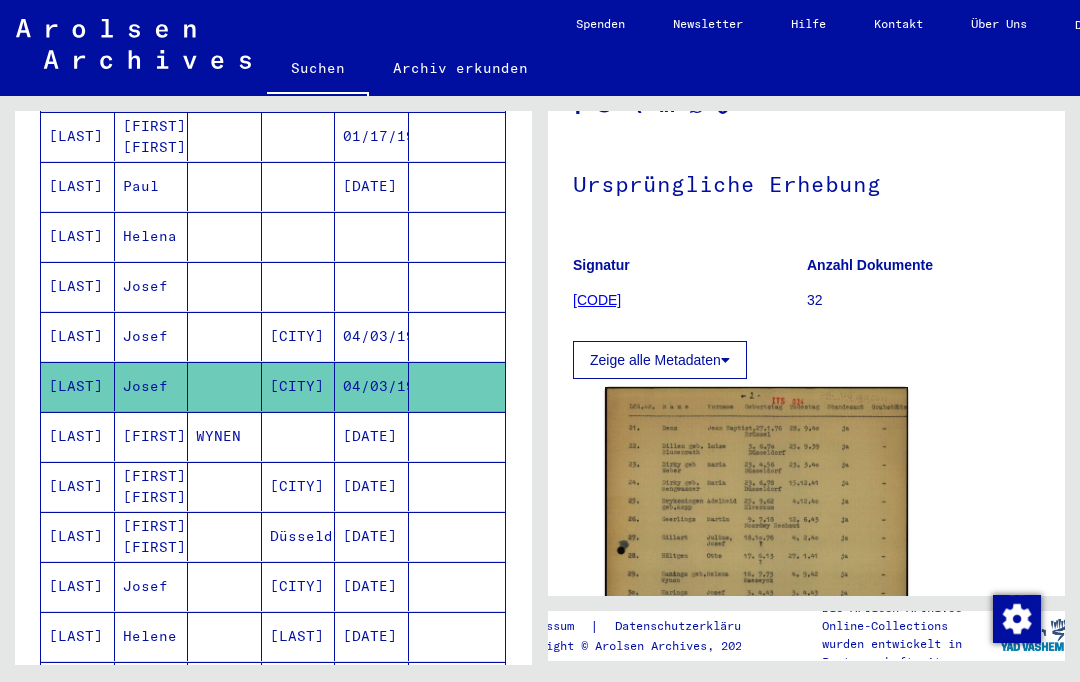 scroll, scrollTop: 0, scrollLeft: 0, axis: both 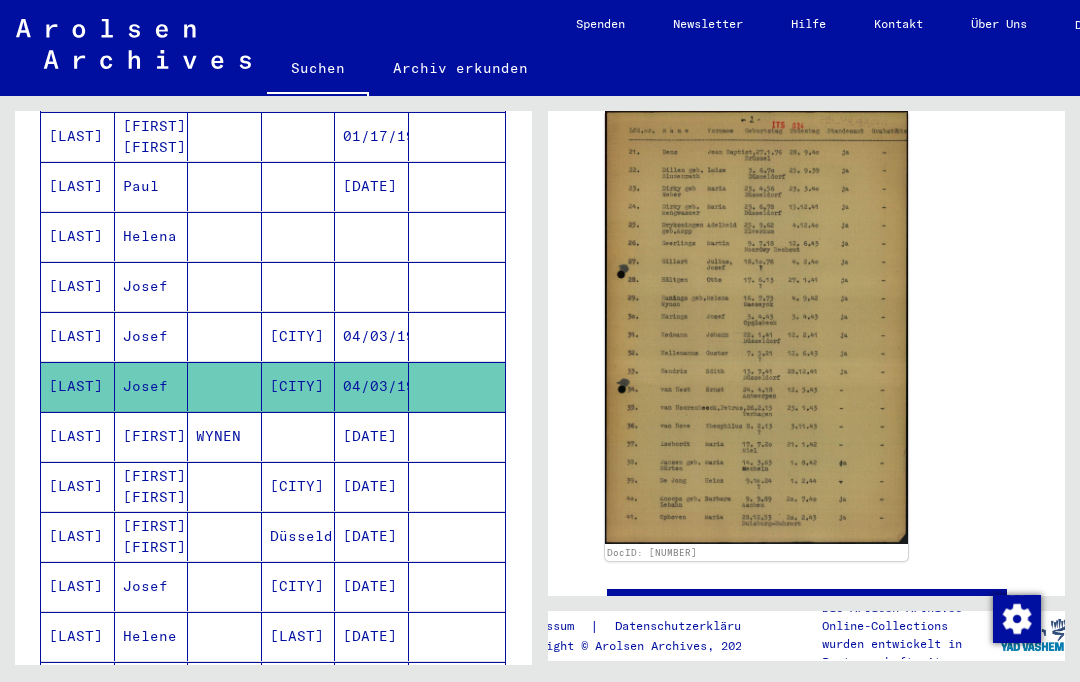 click 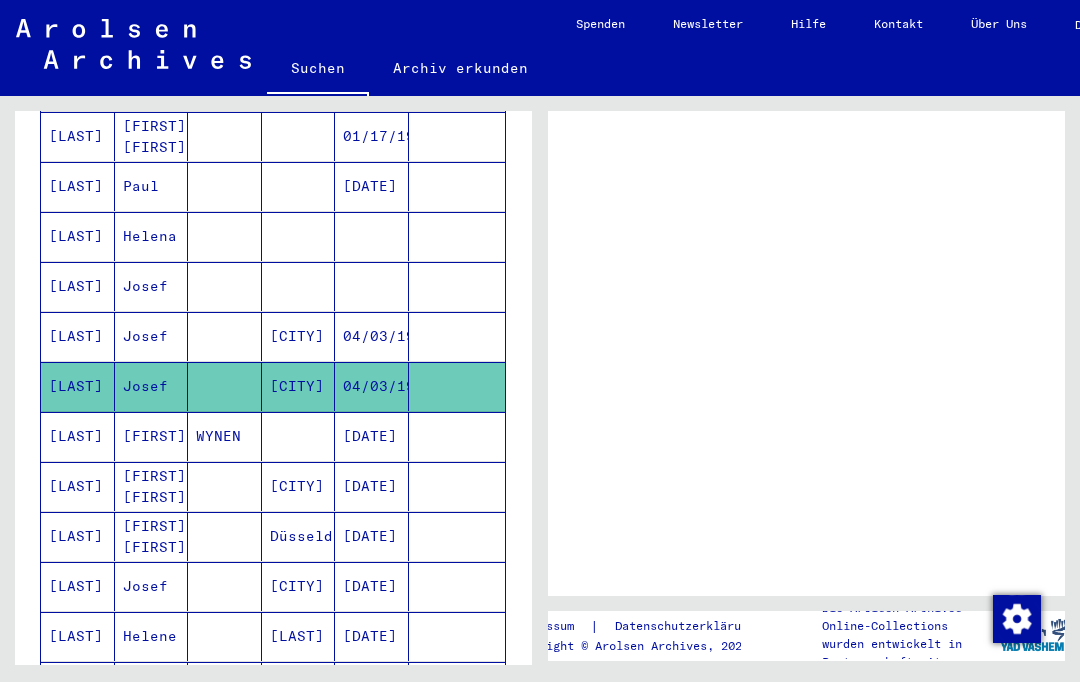 scroll, scrollTop: 0, scrollLeft: 0, axis: both 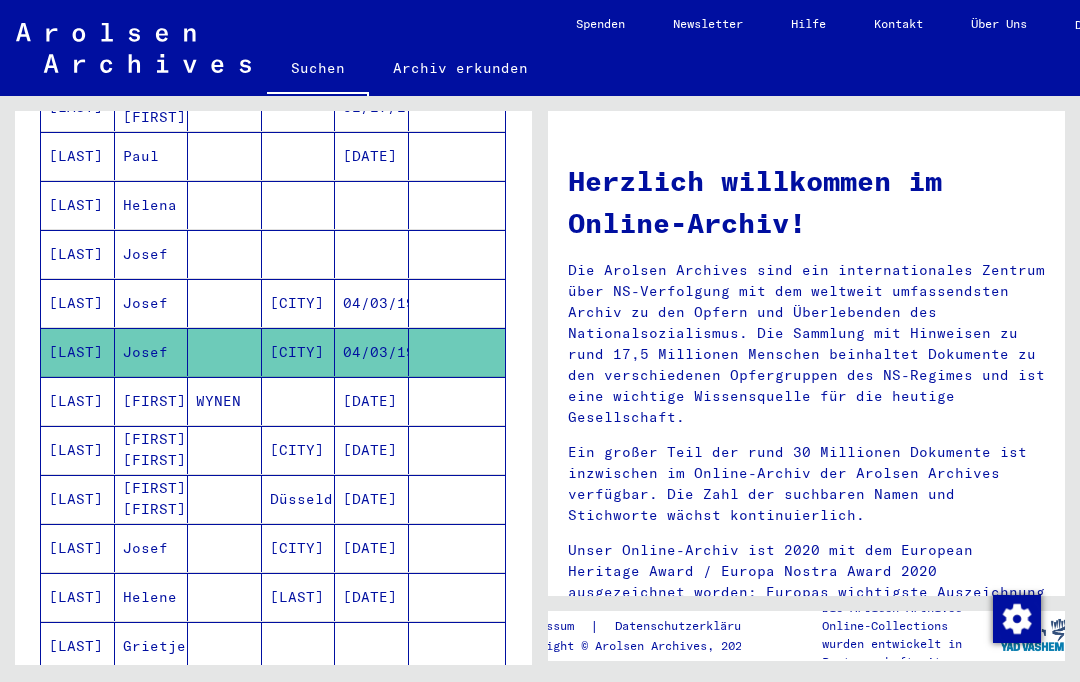 click on "Josef" at bounding box center (152, 303) 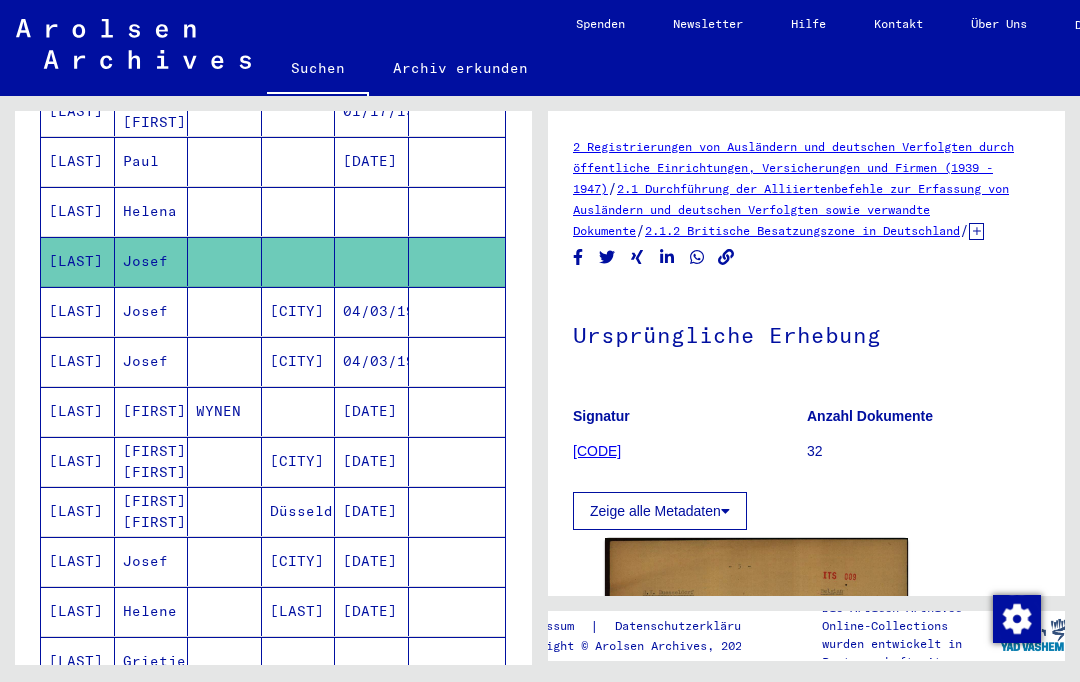 scroll, scrollTop: 0, scrollLeft: 0, axis: both 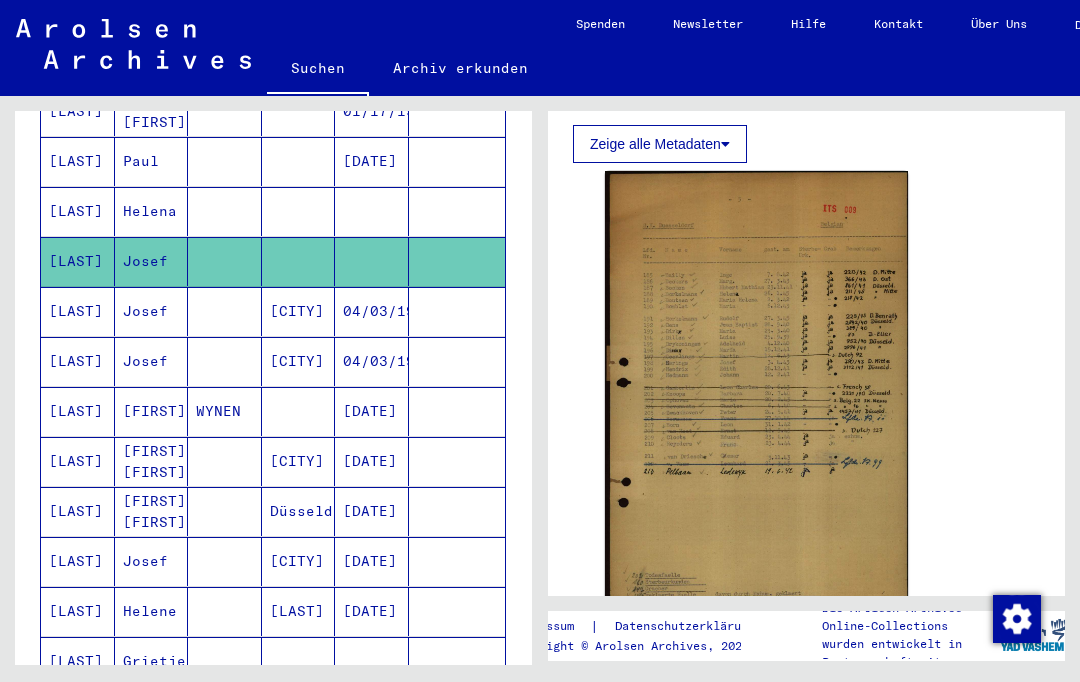 click 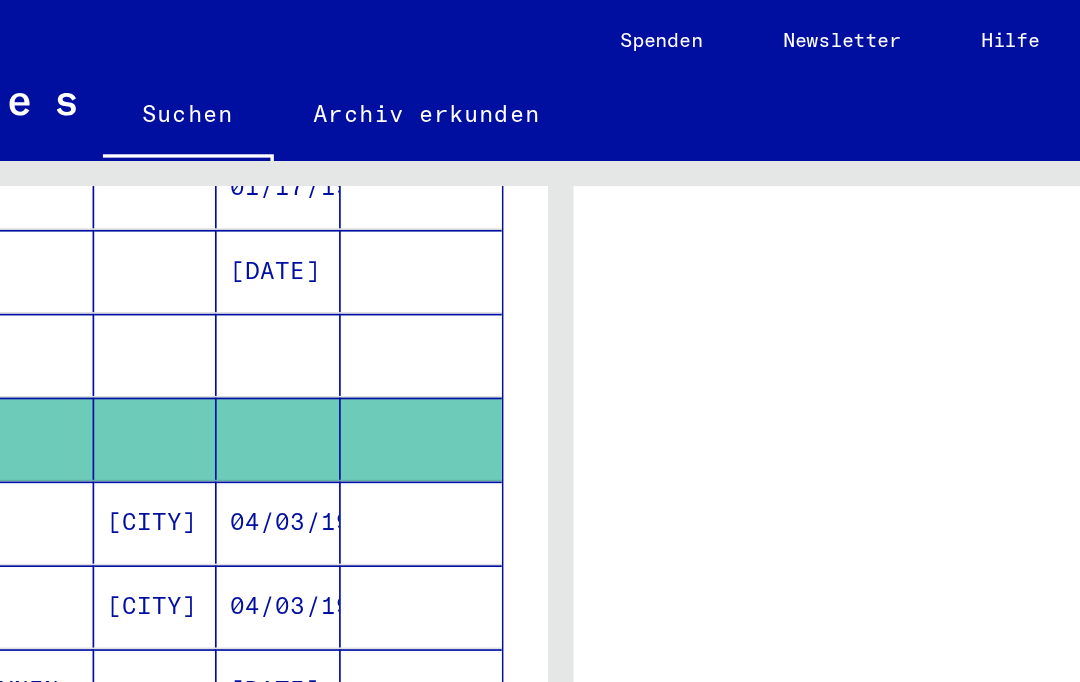 scroll, scrollTop: 0, scrollLeft: 0, axis: both 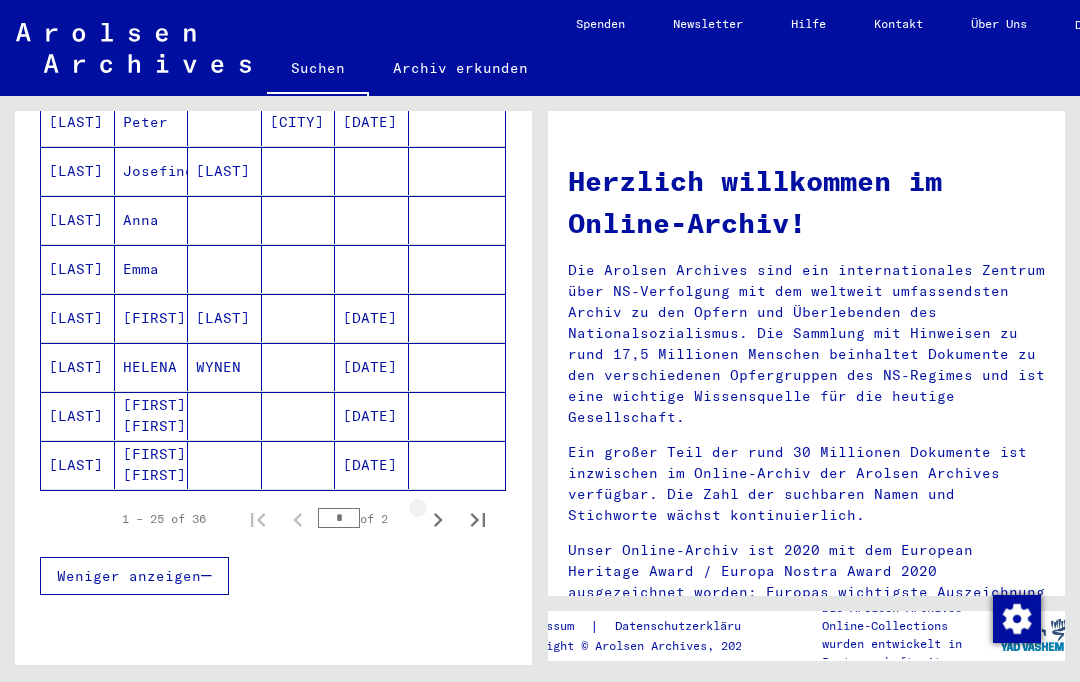 click 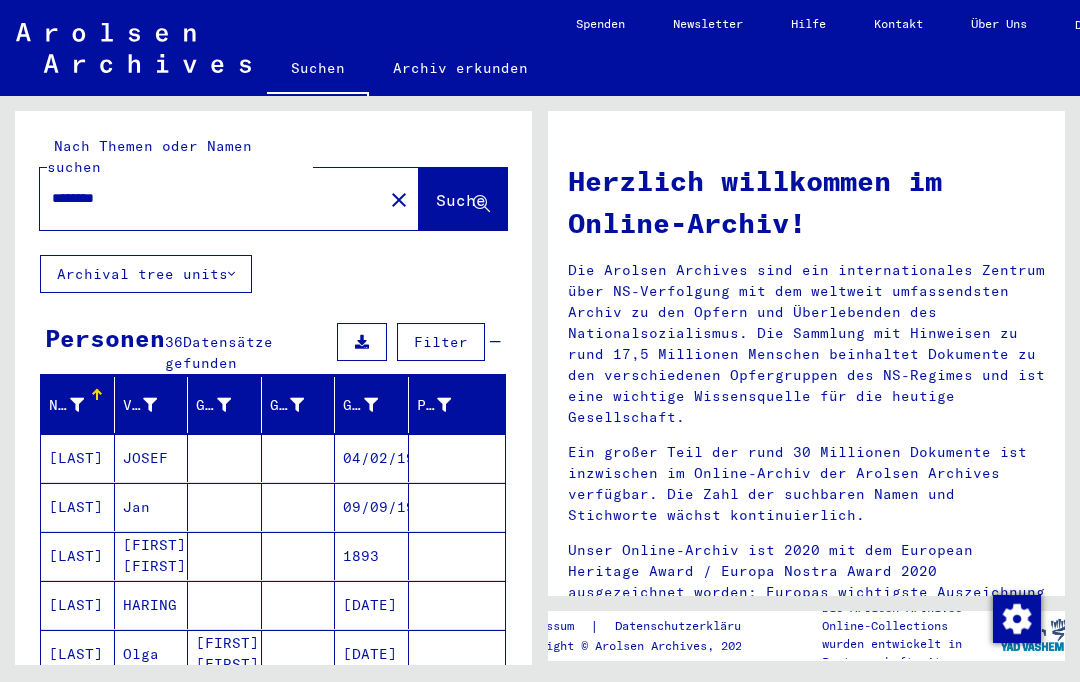 scroll, scrollTop: 0, scrollLeft: 0, axis: both 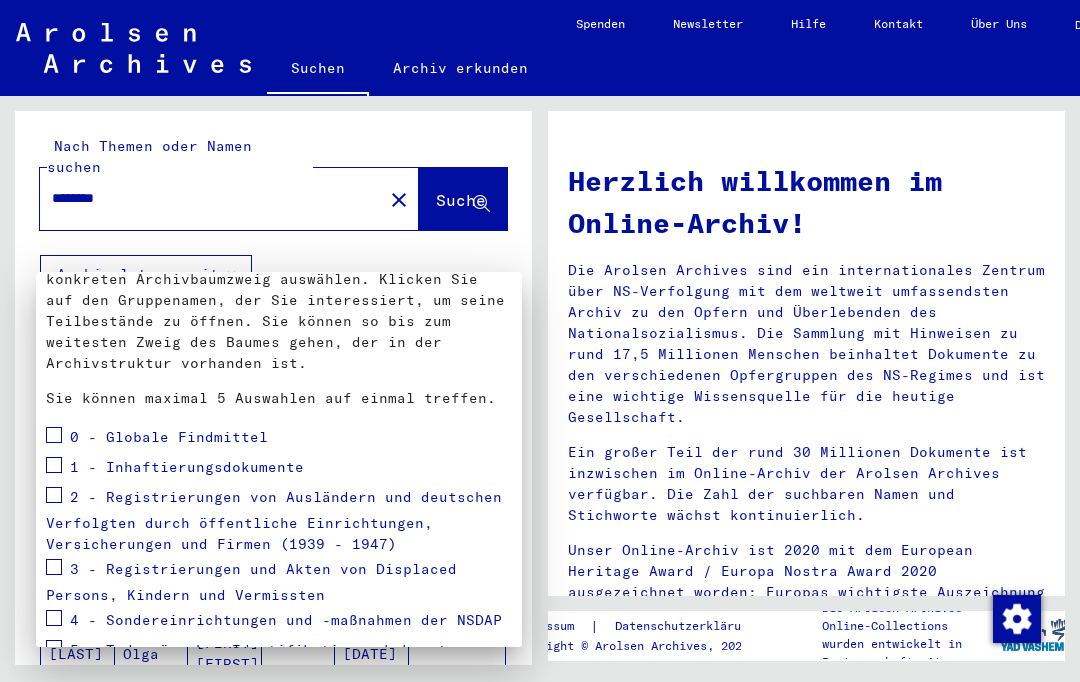 click at bounding box center [540, 341] 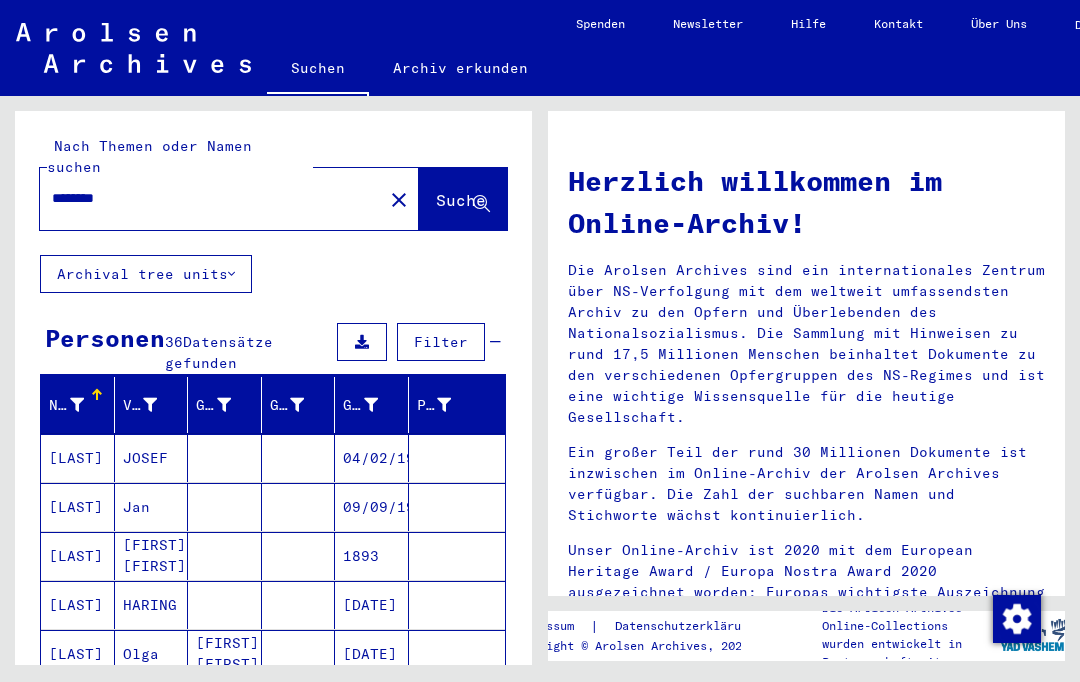 click on "*******" at bounding box center (205, 198) 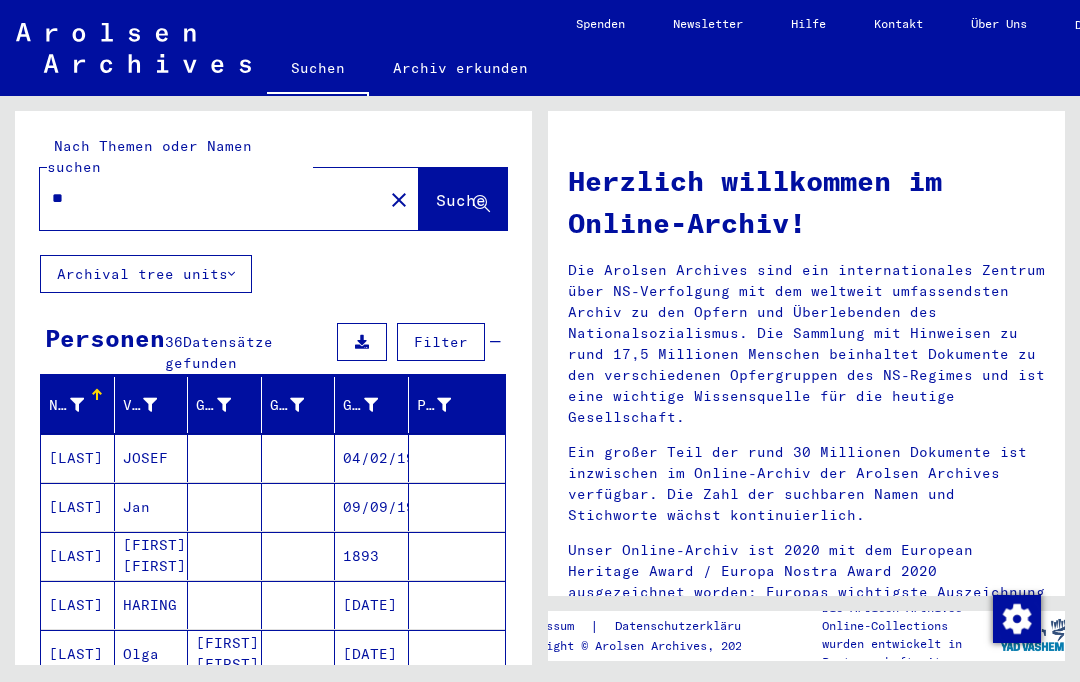 type on "*" 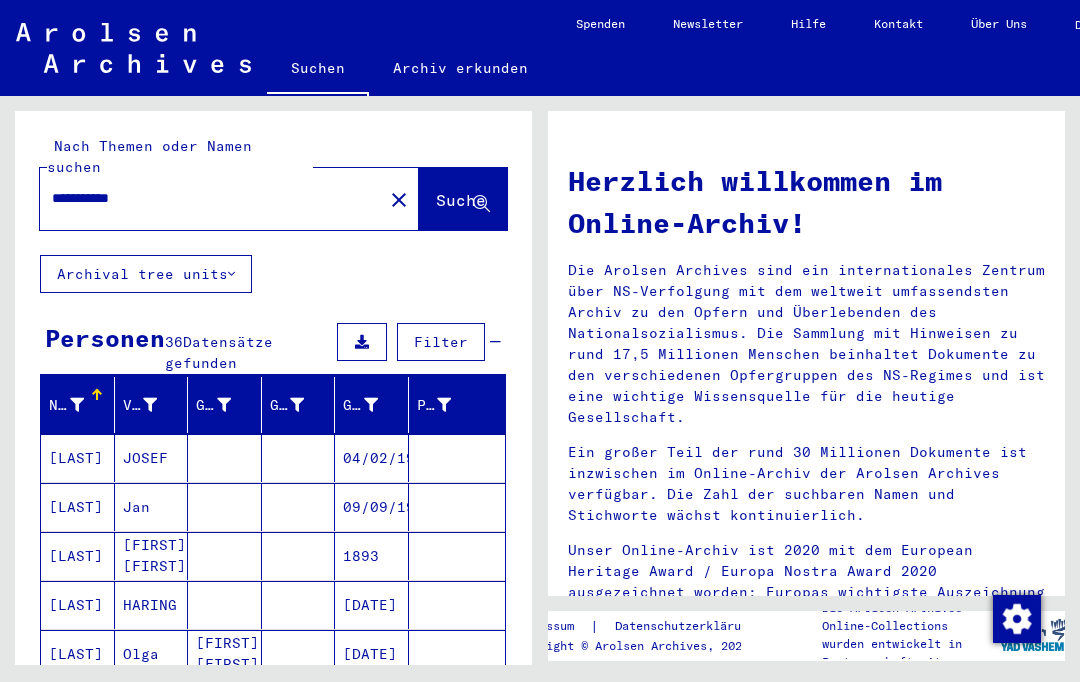 click on "Suche" 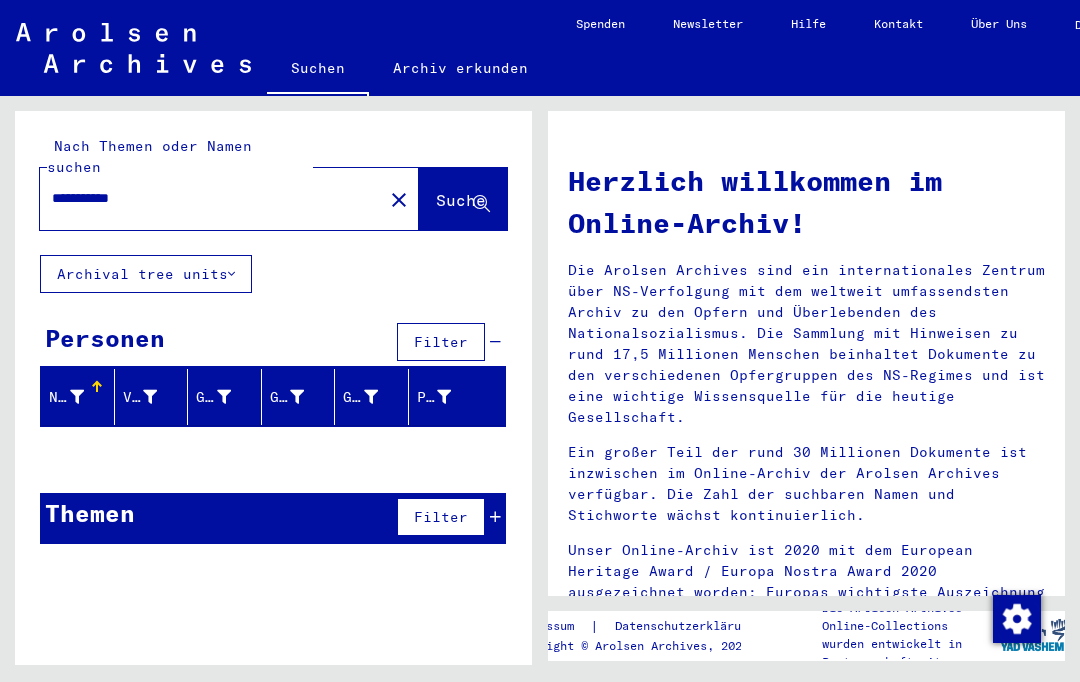 click on "**********" at bounding box center (205, 198) 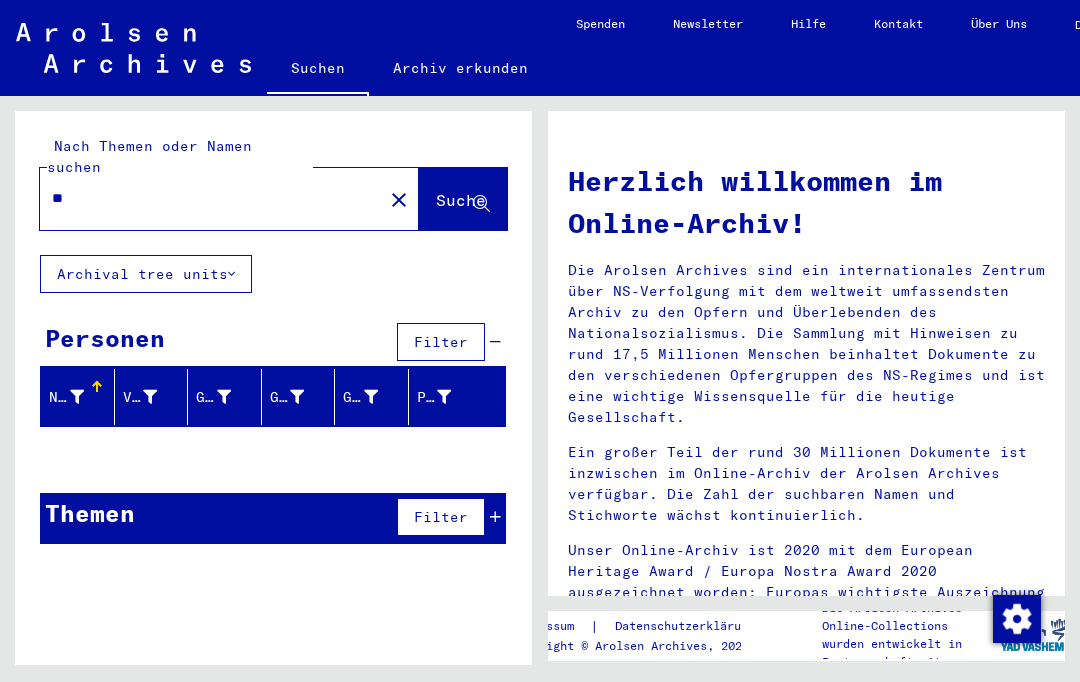 type on "*" 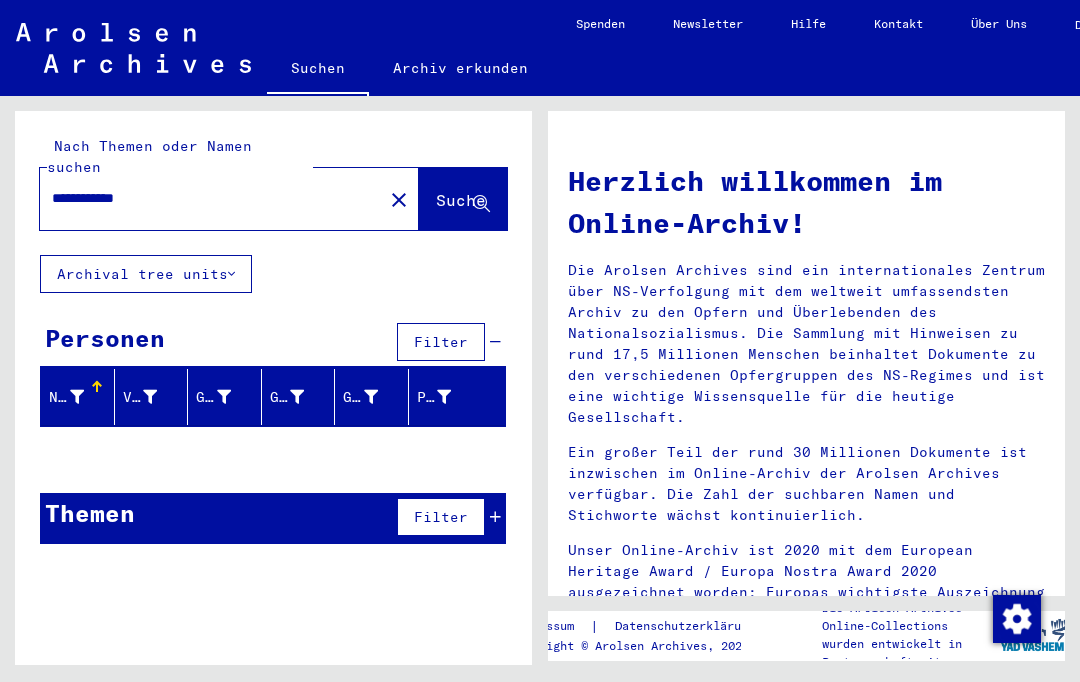 click on "Suche" 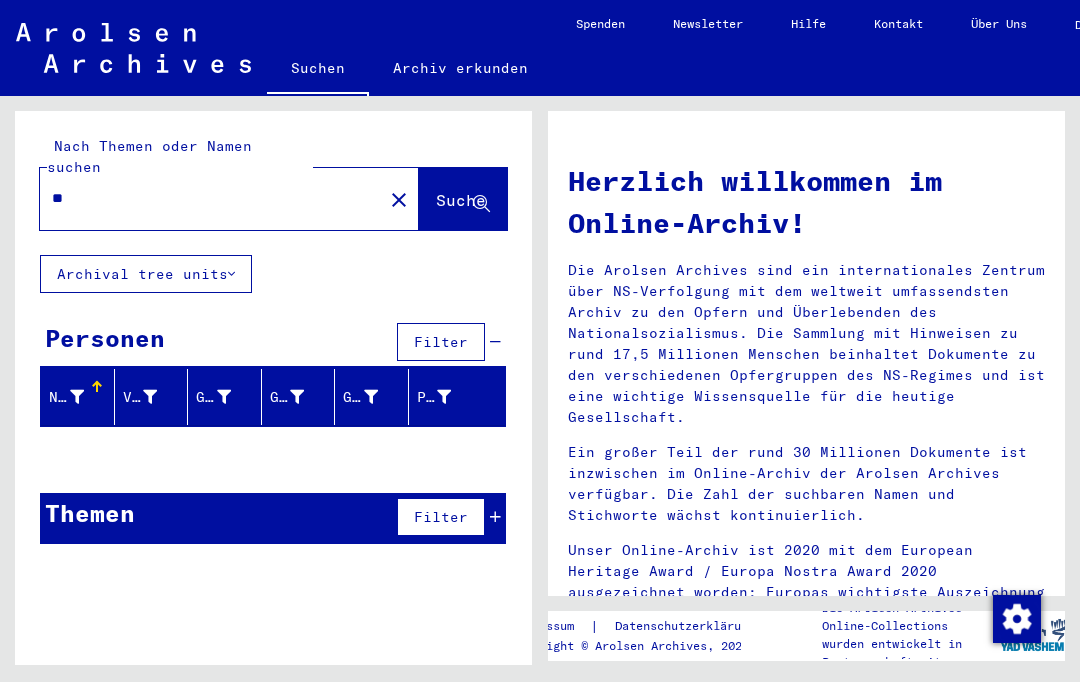type on "*" 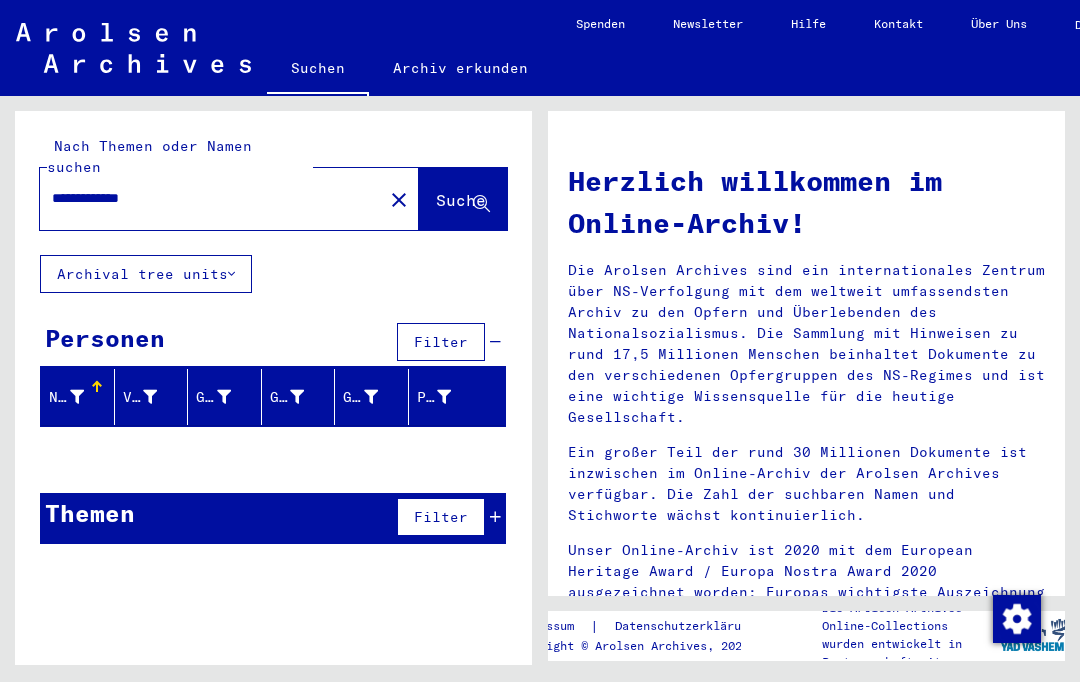 click on "Suche" 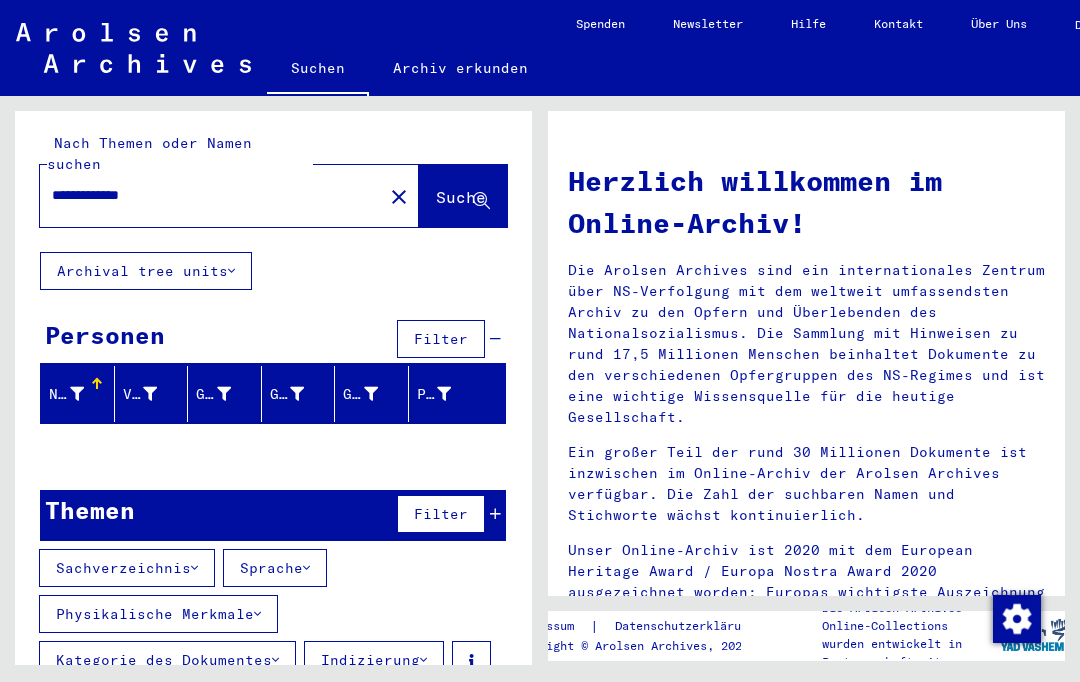 scroll, scrollTop: 2, scrollLeft: 0, axis: vertical 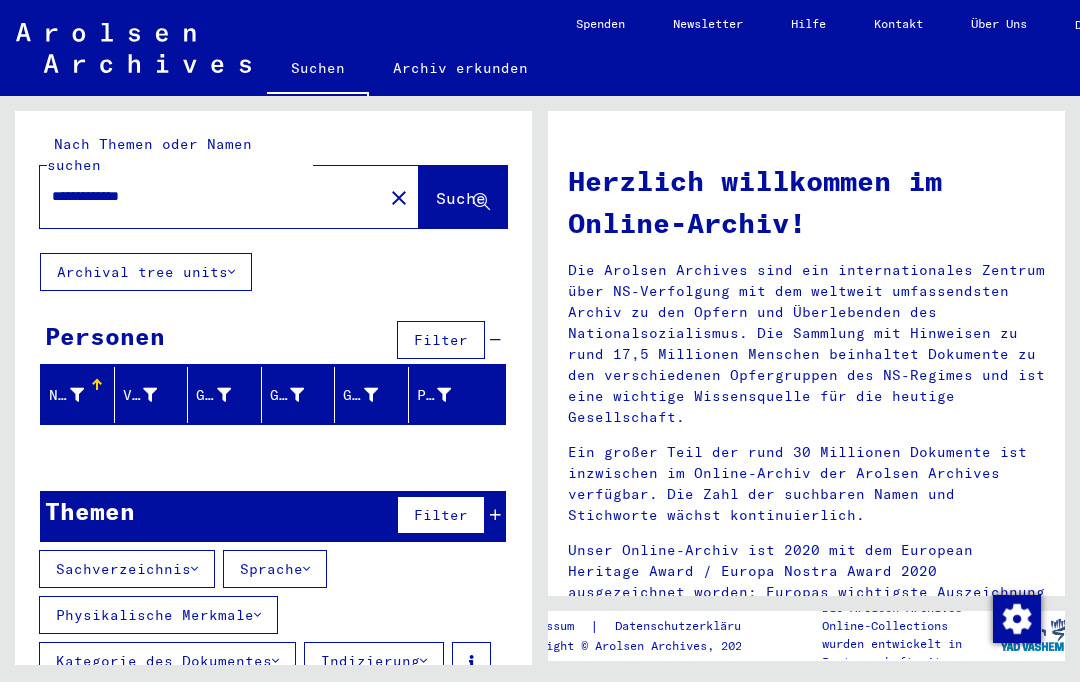 click on "**********" at bounding box center (205, 196) 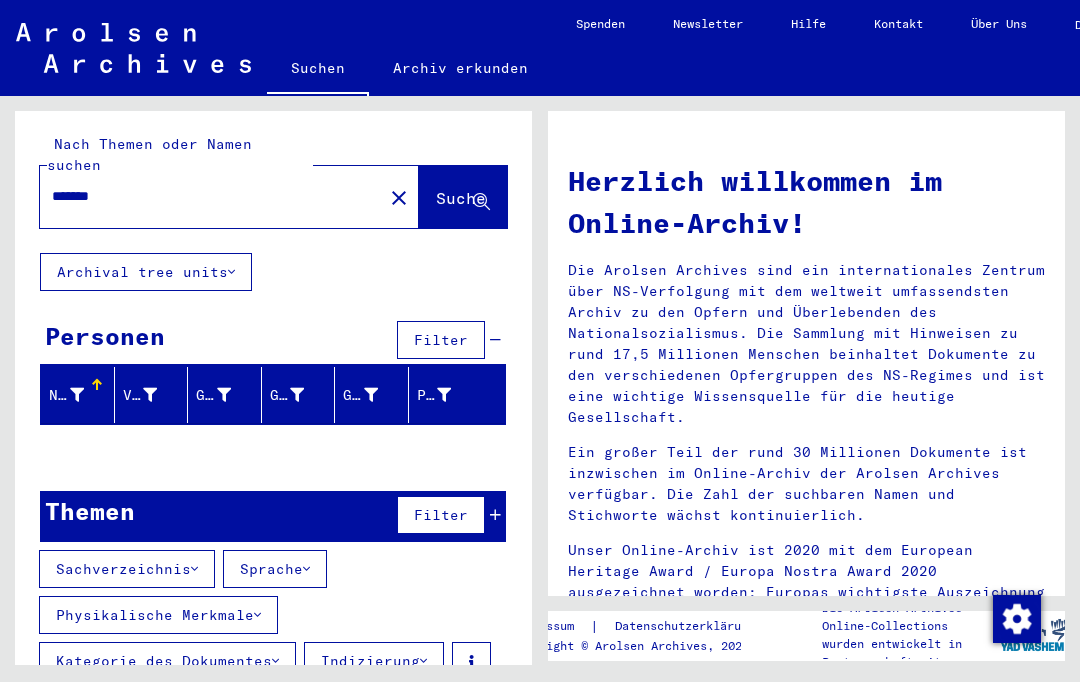 type on "*******" 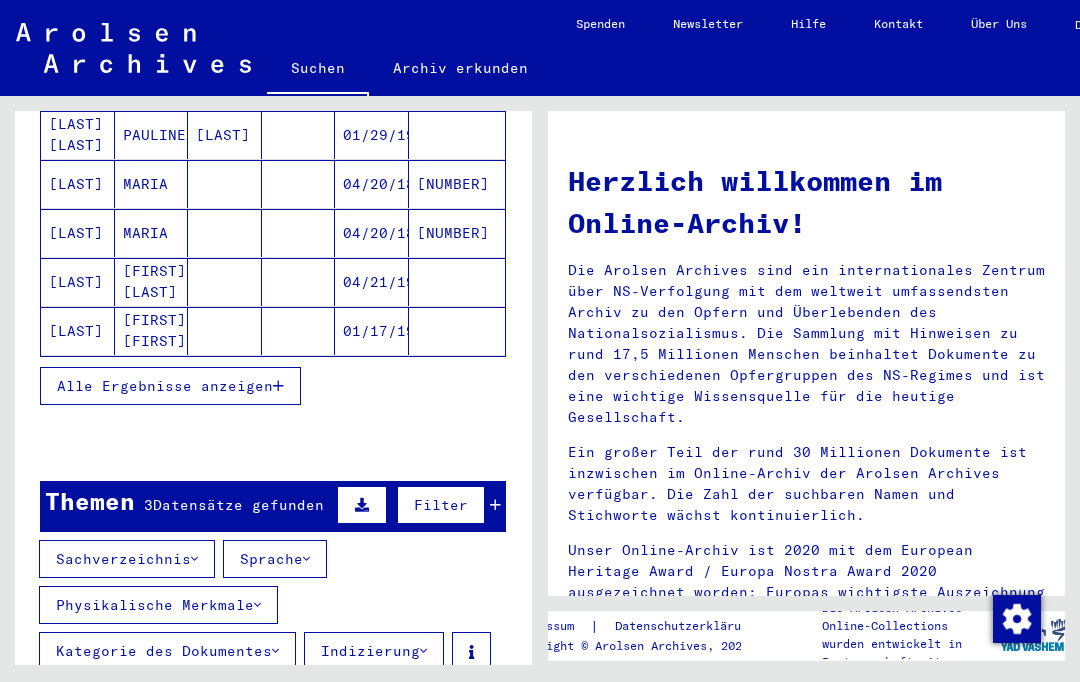 scroll, scrollTop: 330, scrollLeft: 0, axis: vertical 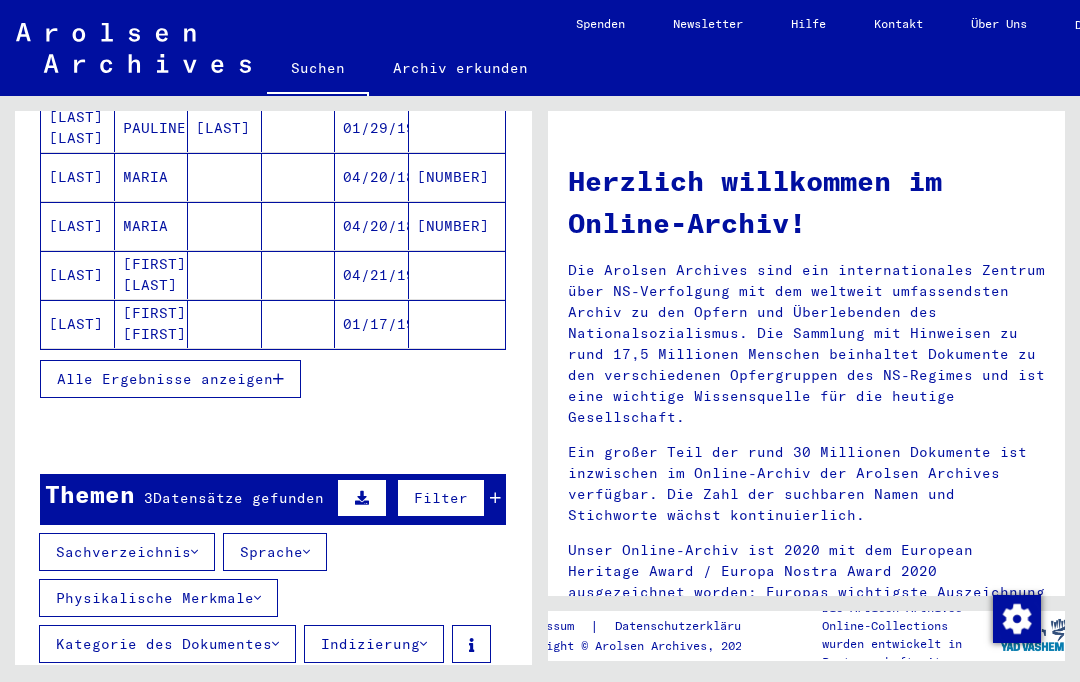 click on "Kategorie des Dokumentes" at bounding box center [167, 644] 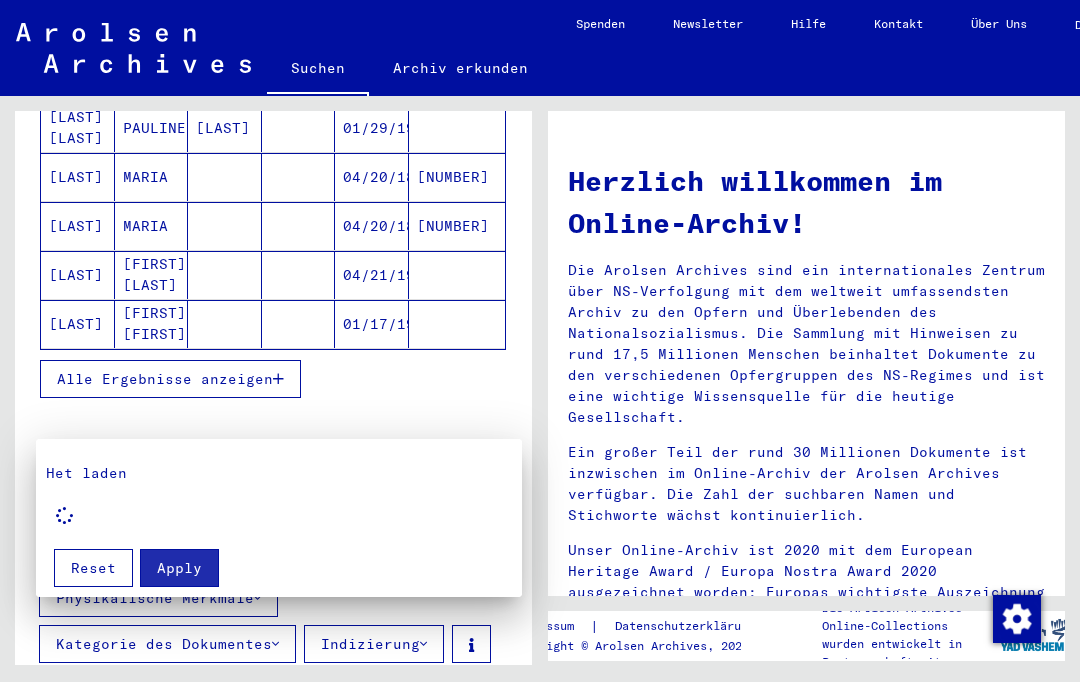 click at bounding box center [540, 341] 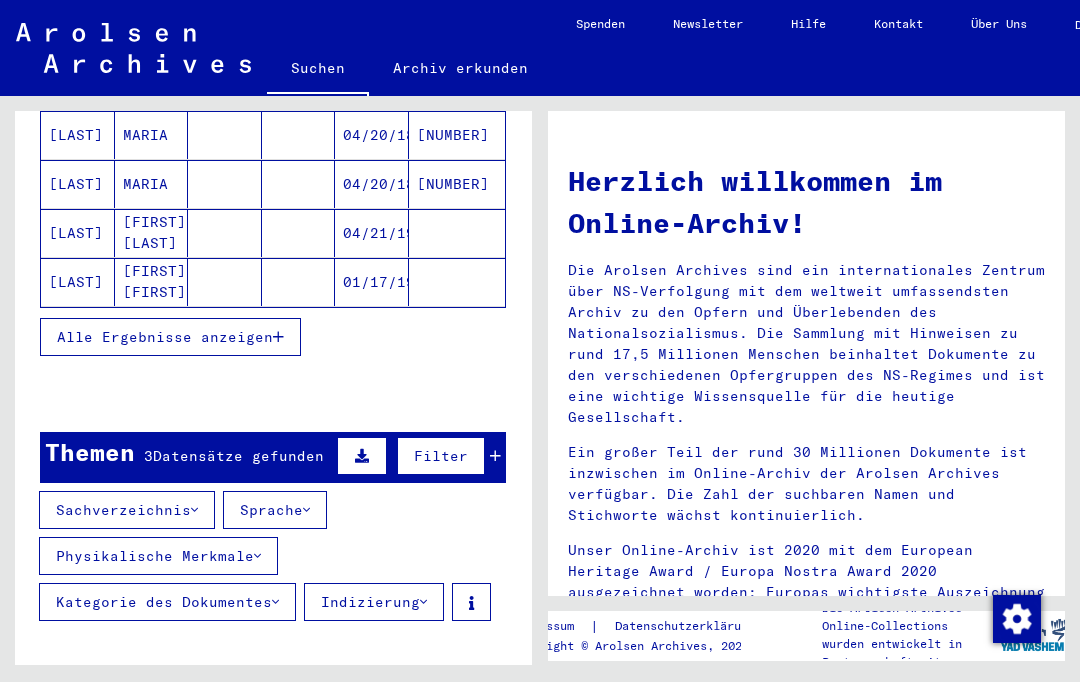 scroll, scrollTop: 378, scrollLeft: 0, axis: vertical 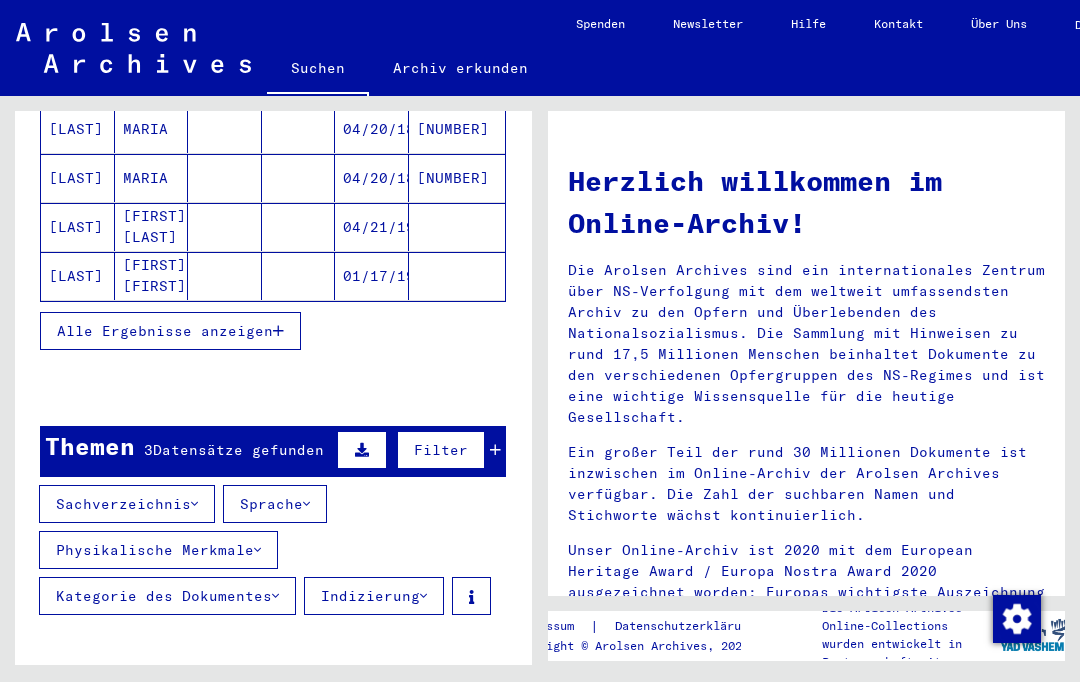 click on "Sachverzeichnis" at bounding box center (127, 504) 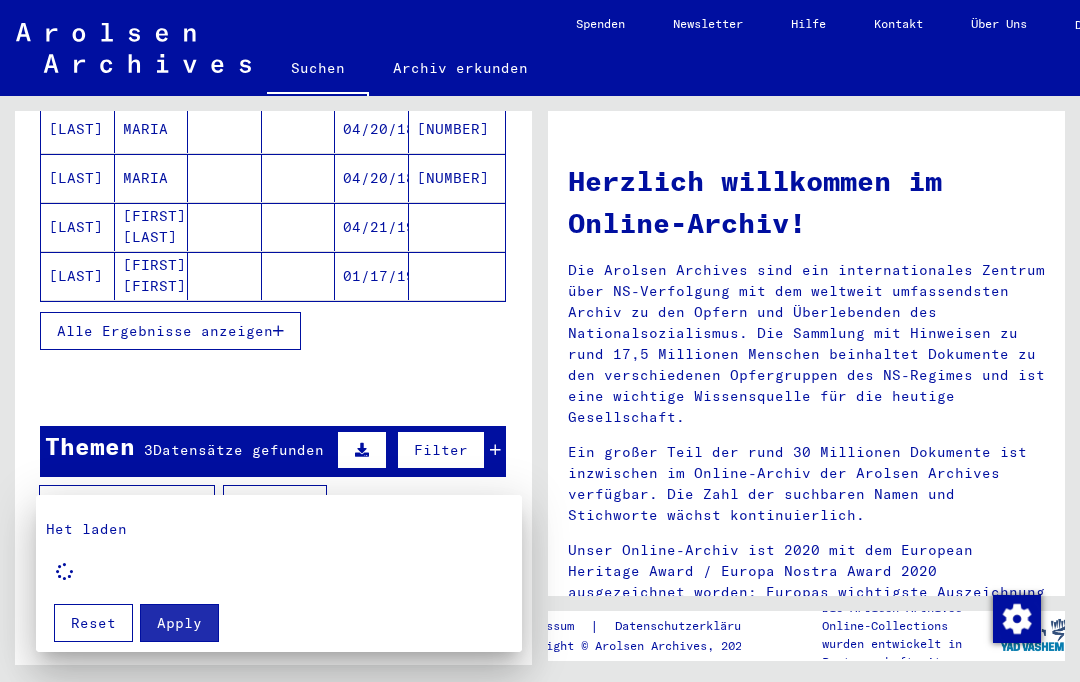 click at bounding box center [540, 341] 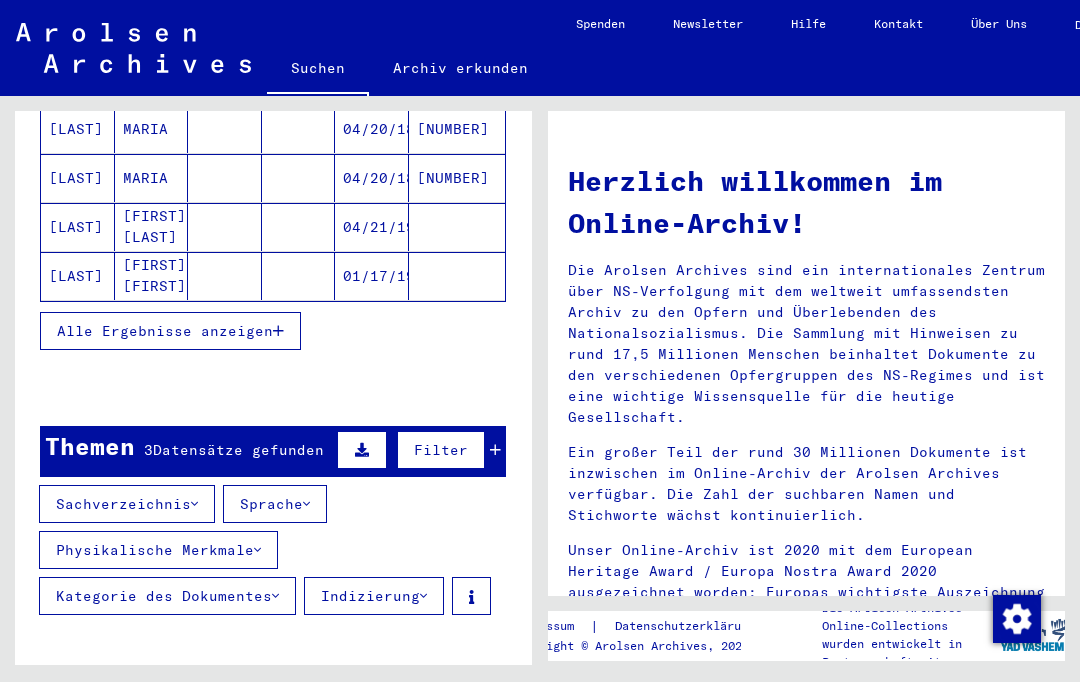click at bounding box center (362, 450) 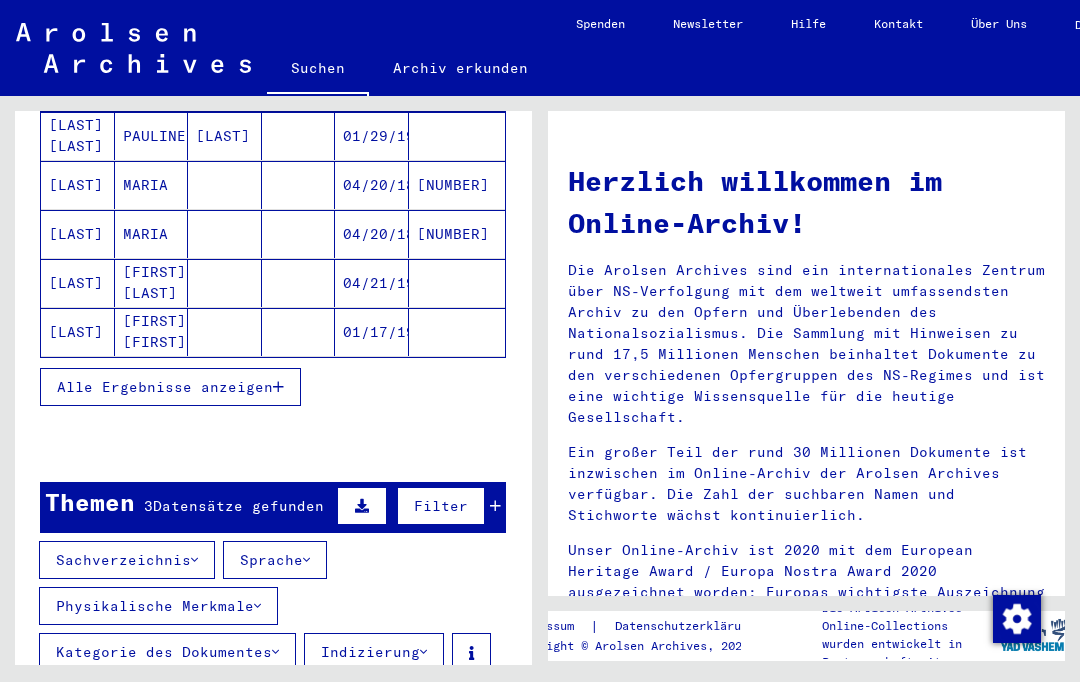 scroll, scrollTop: 321, scrollLeft: 0, axis: vertical 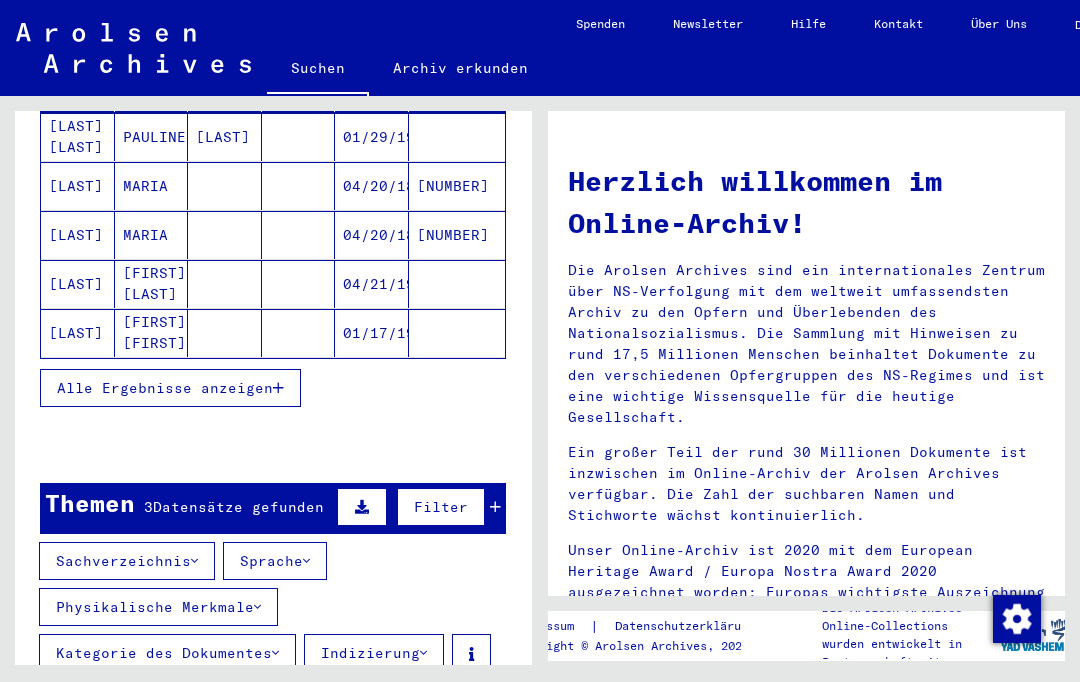 click on "Sprache" at bounding box center (275, 561) 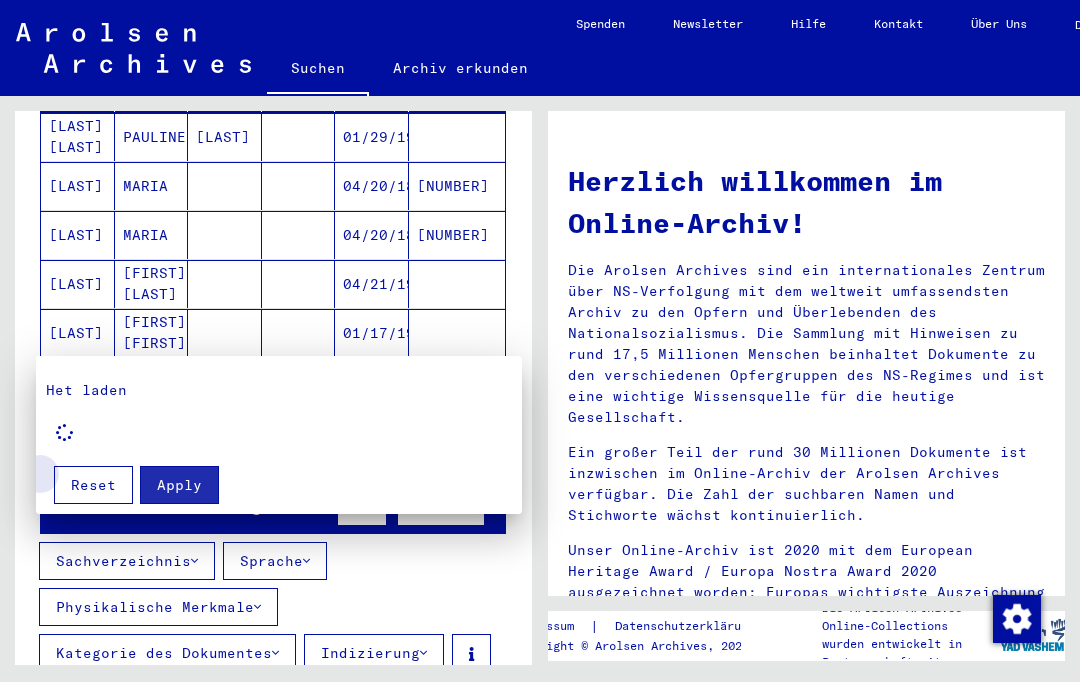 click on "Reset" at bounding box center [93, 485] 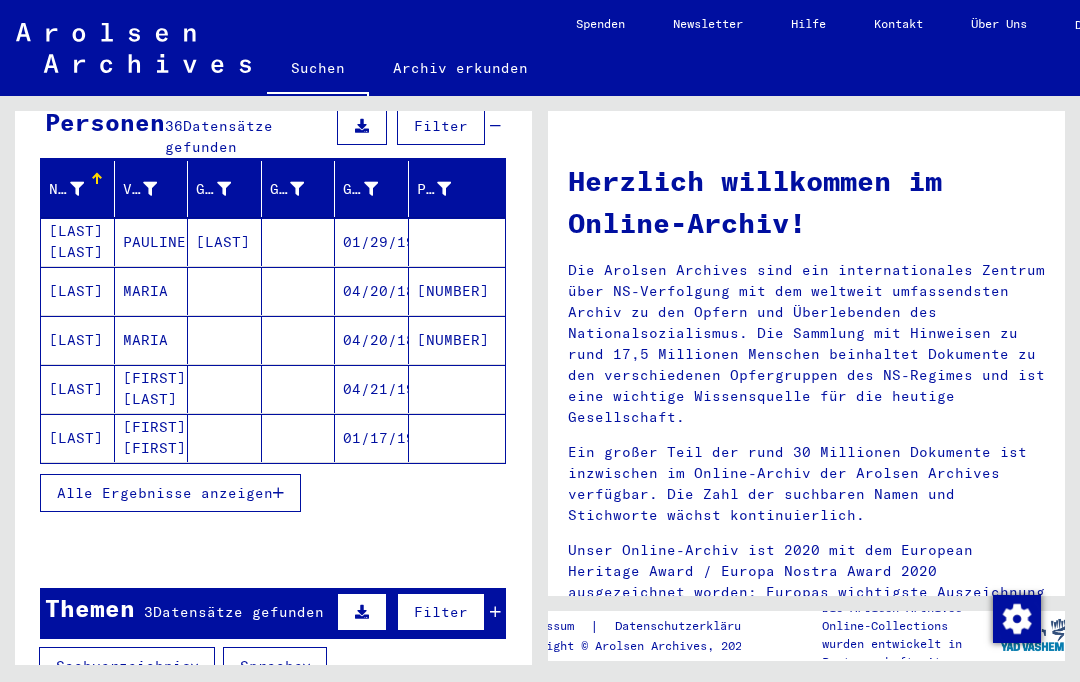 scroll, scrollTop: 213, scrollLeft: 0, axis: vertical 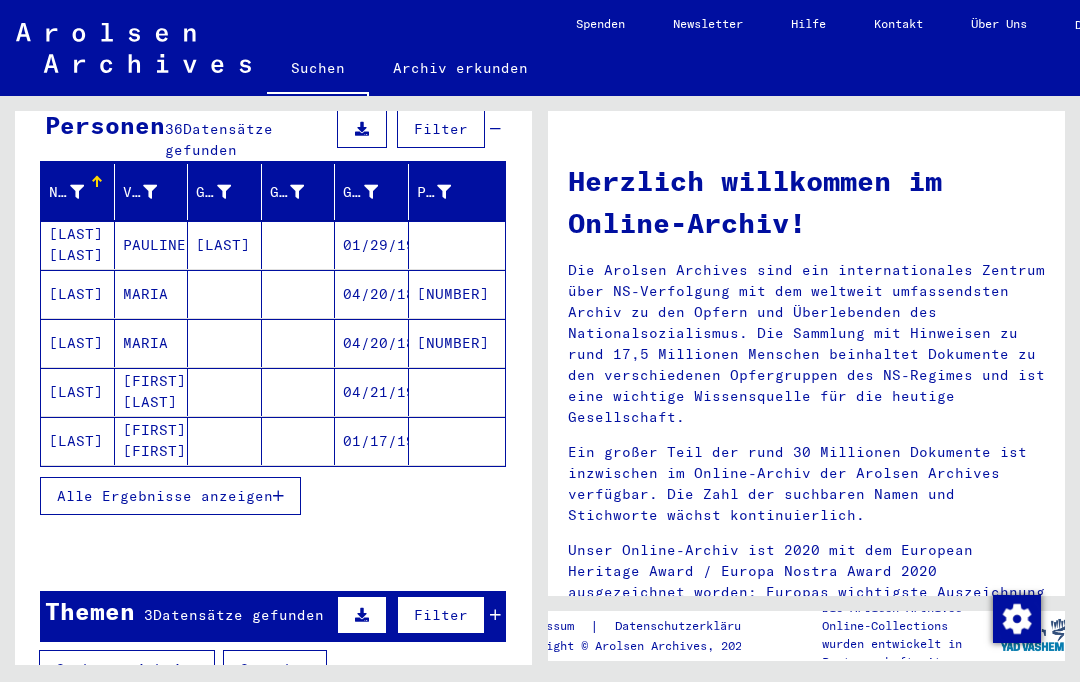 click at bounding box center (278, 496) 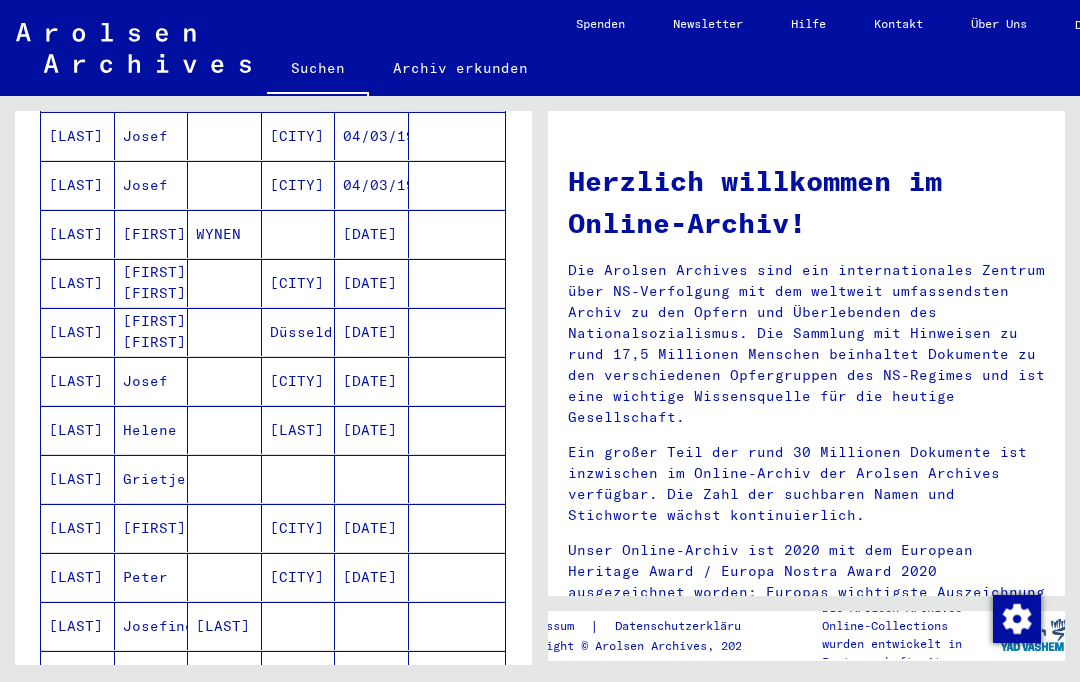 scroll, scrollTop: 713, scrollLeft: 0, axis: vertical 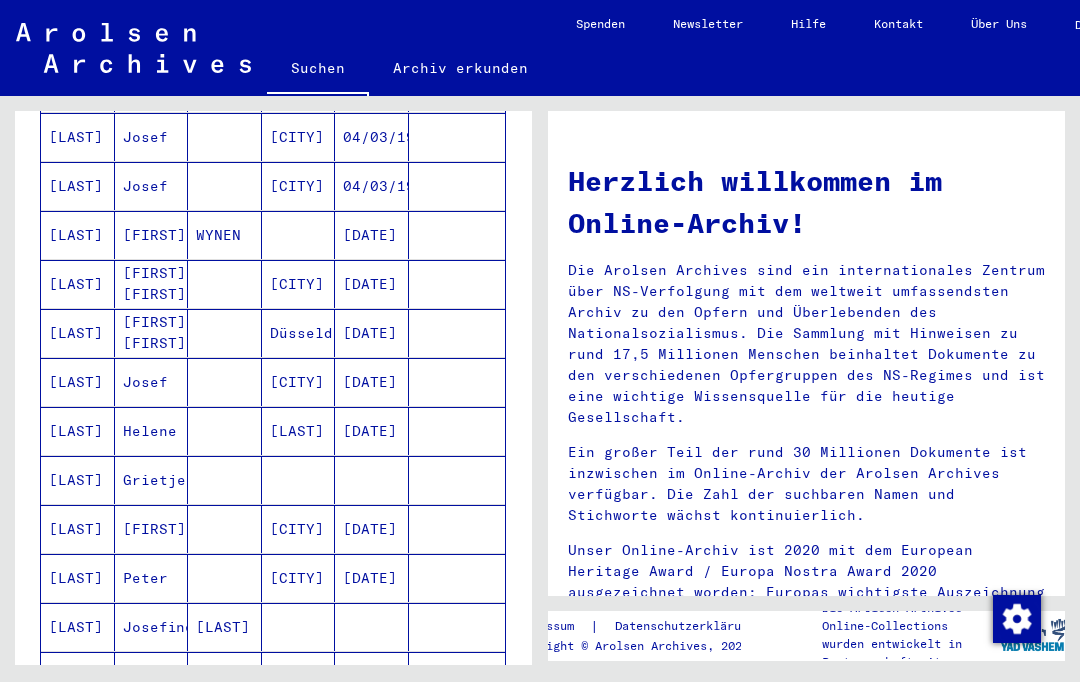 click on "[CITY]" at bounding box center (299, 333) 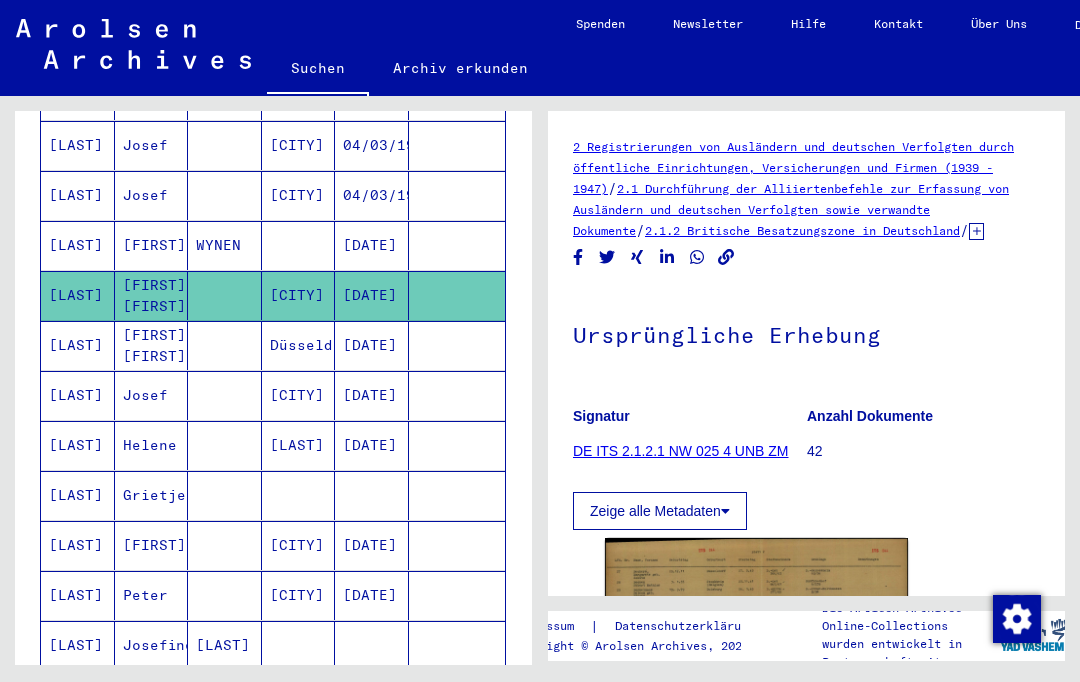 scroll, scrollTop: 0, scrollLeft: 0, axis: both 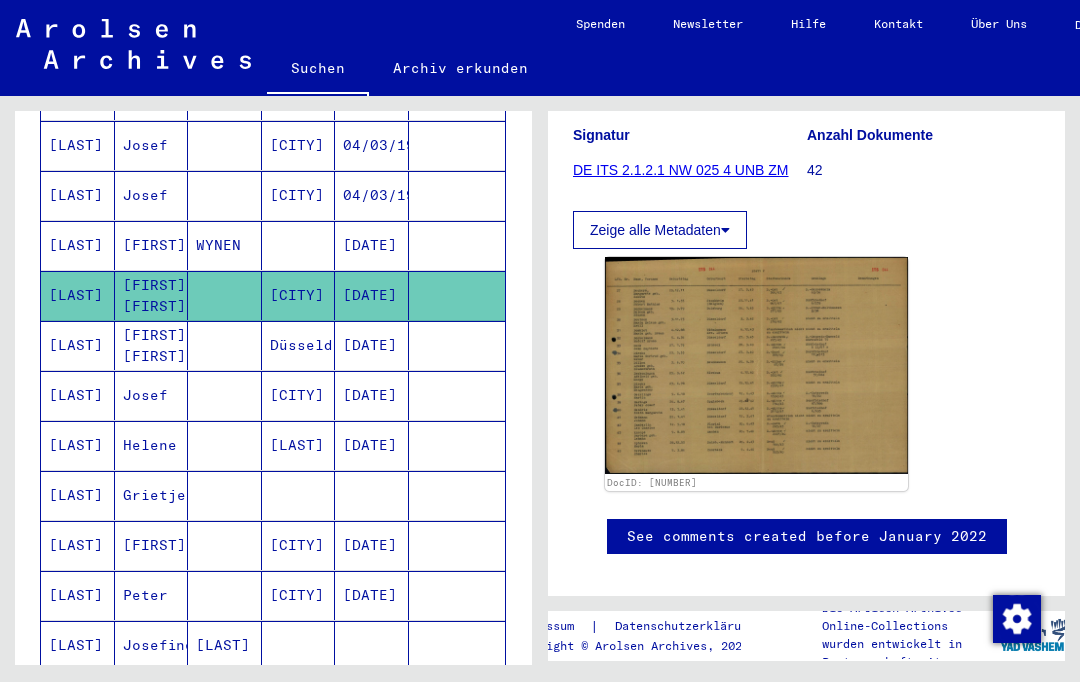 click 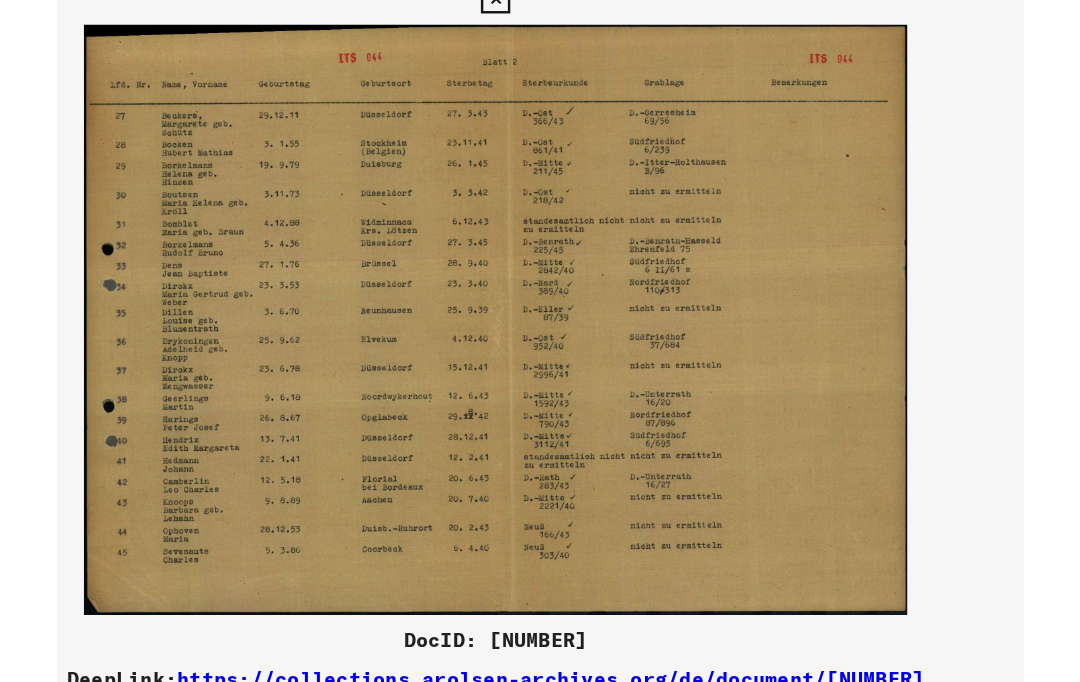 scroll, scrollTop: 0, scrollLeft: 0, axis: both 